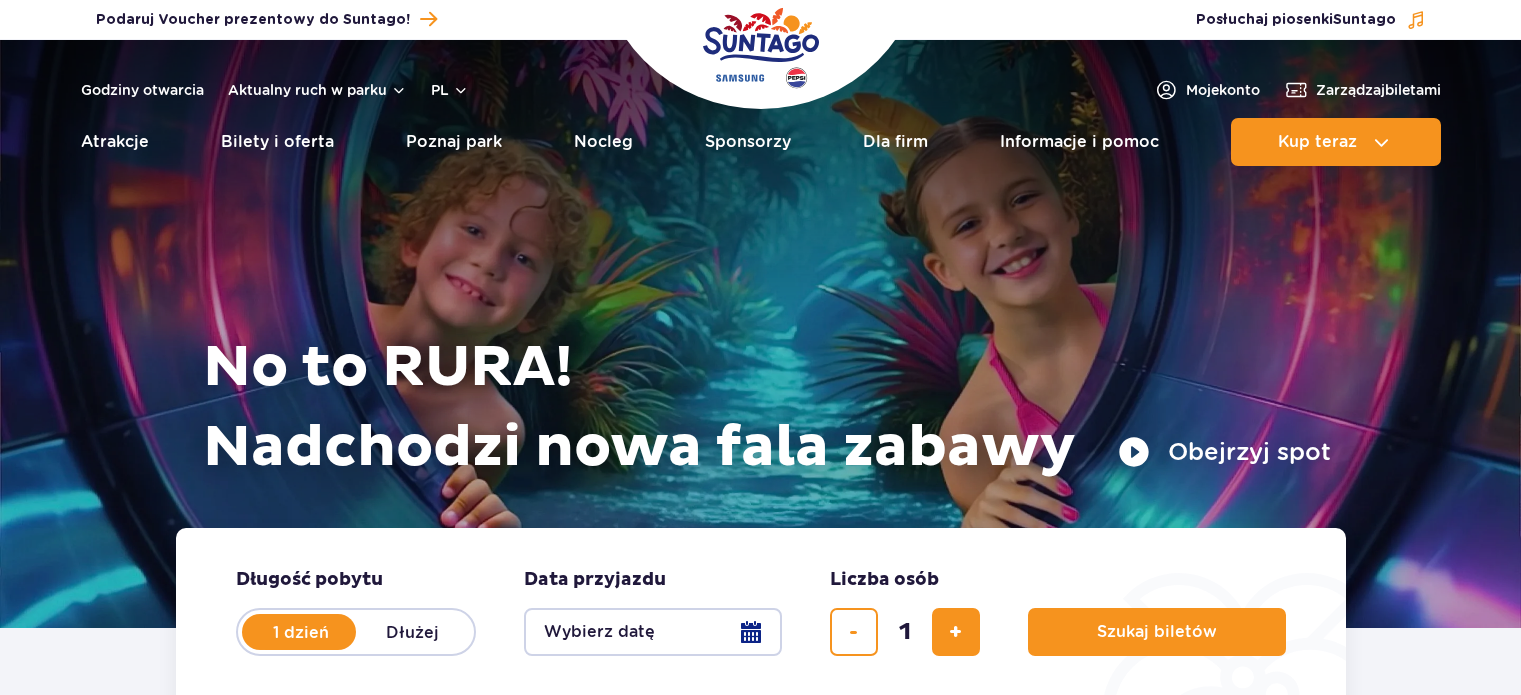 click on "Moje  konto" at bounding box center [1223, 90] 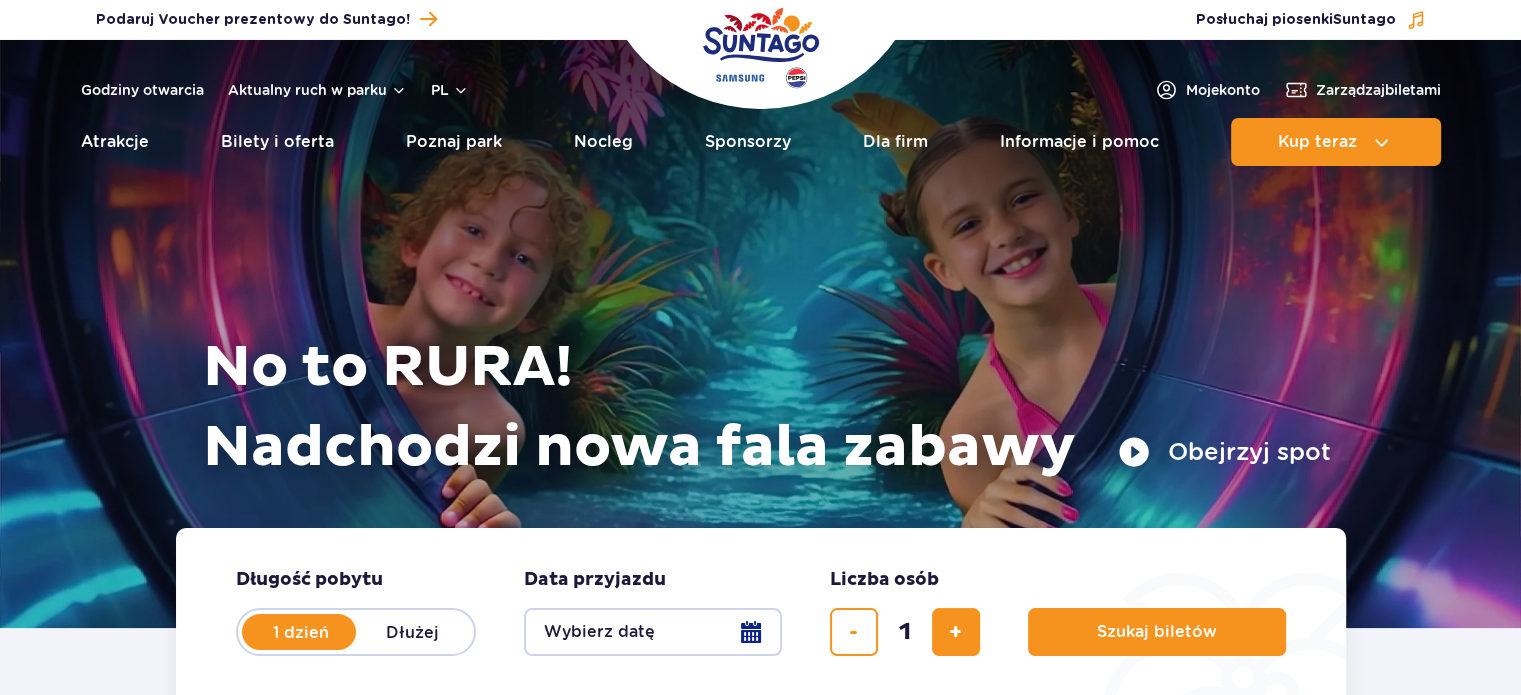 scroll, scrollTop: 0, scrollLeft: 0, axis: both 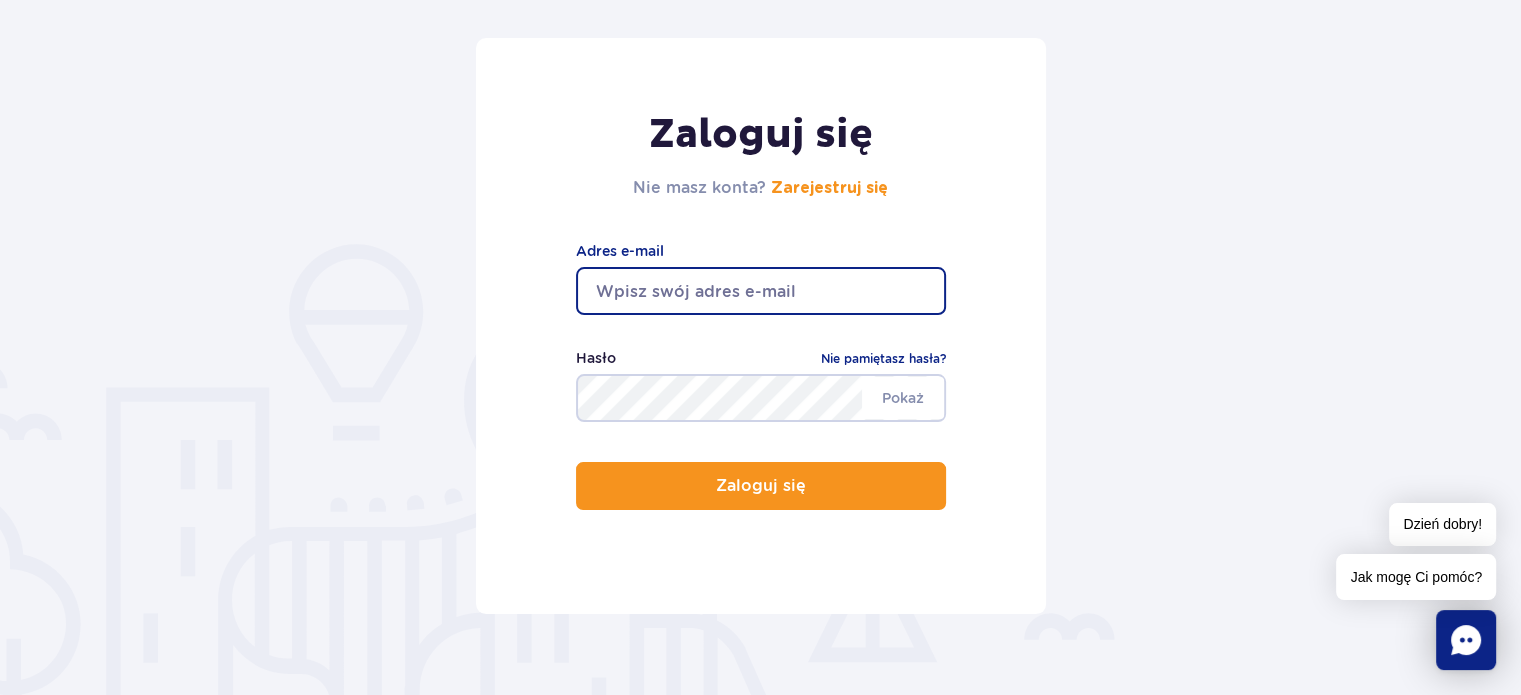 click at bounding box center [761, 291] 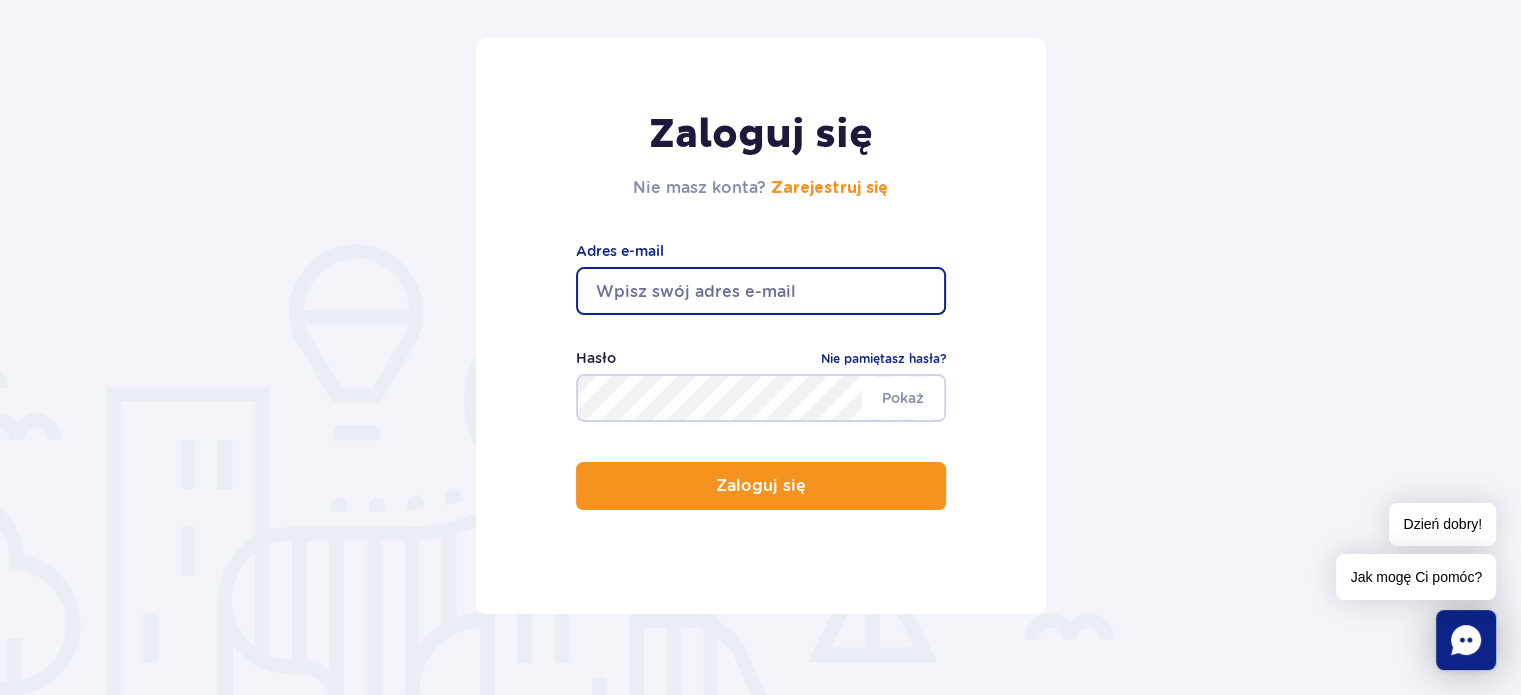 click at bounding box center (761, 291) 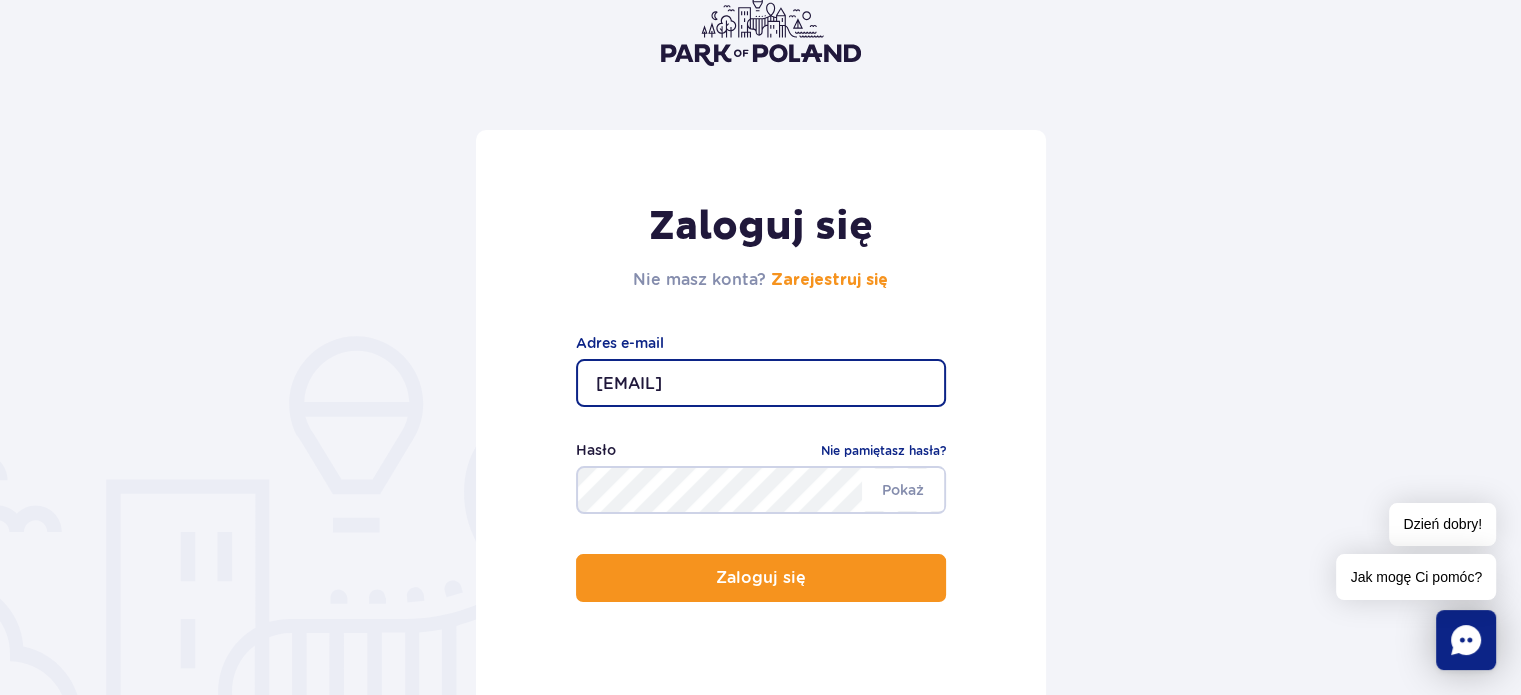 scroll, scrollTop: 108, scrollLeft: 0, axis: vertical 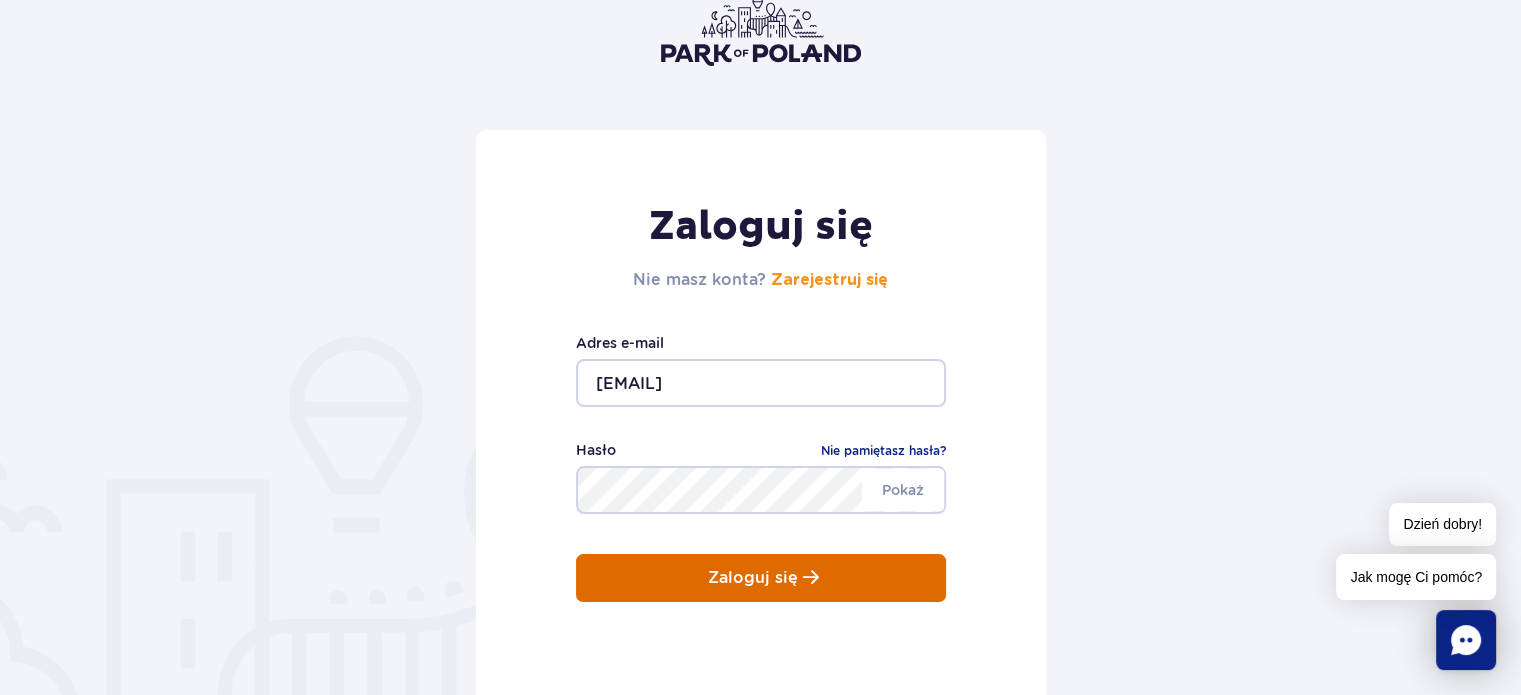 click on "Zaloguj się" at bounding box center (753, 578) 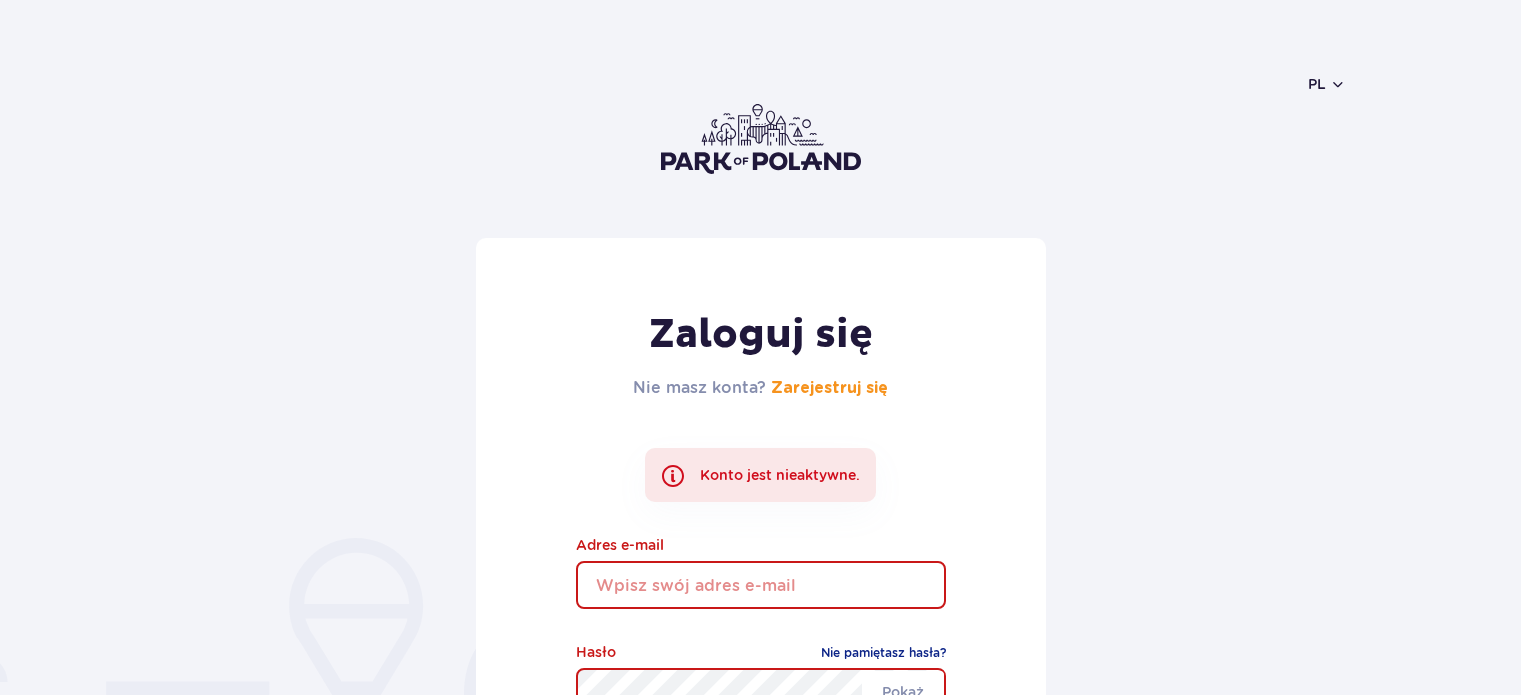 scroll, scrollTop: 0, scrollLeft: 0, axis: both 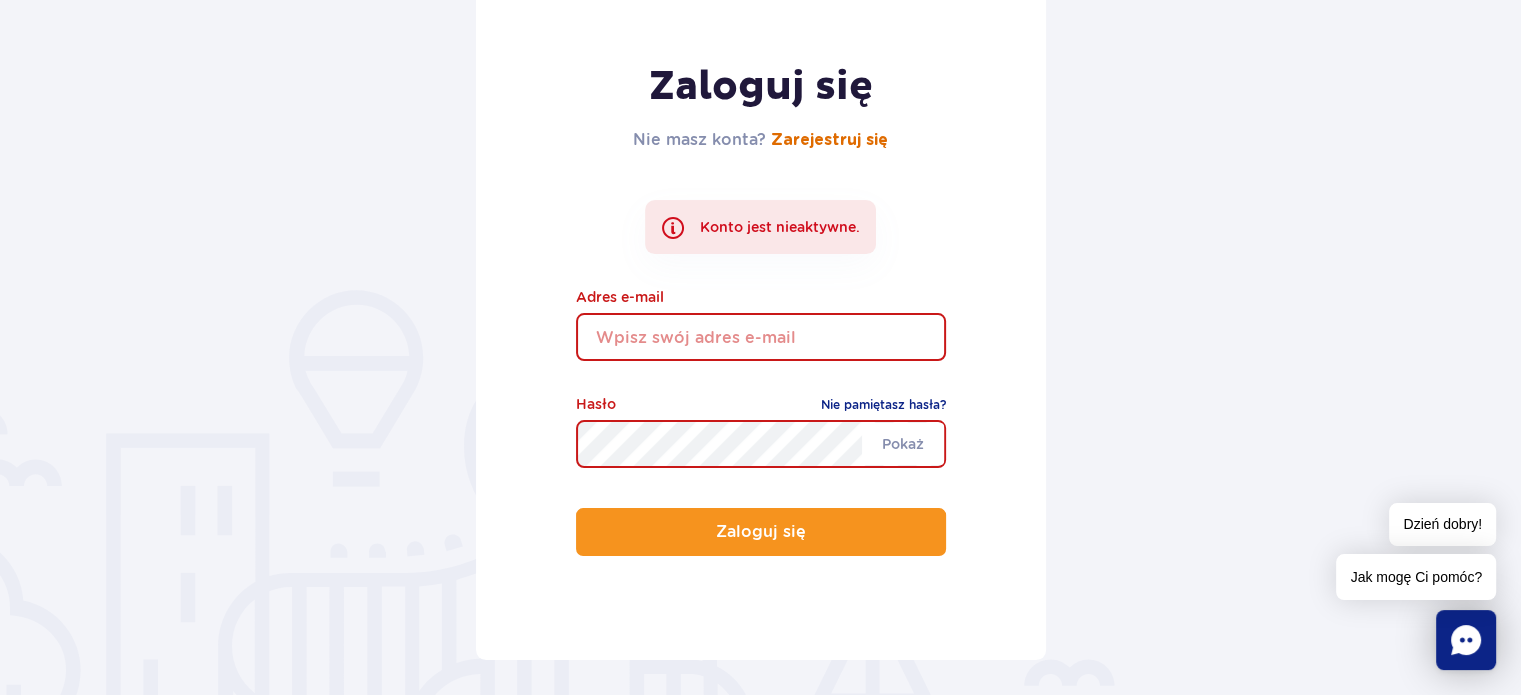 click on "Zarejestruj się" at bounding box center (829, 140) 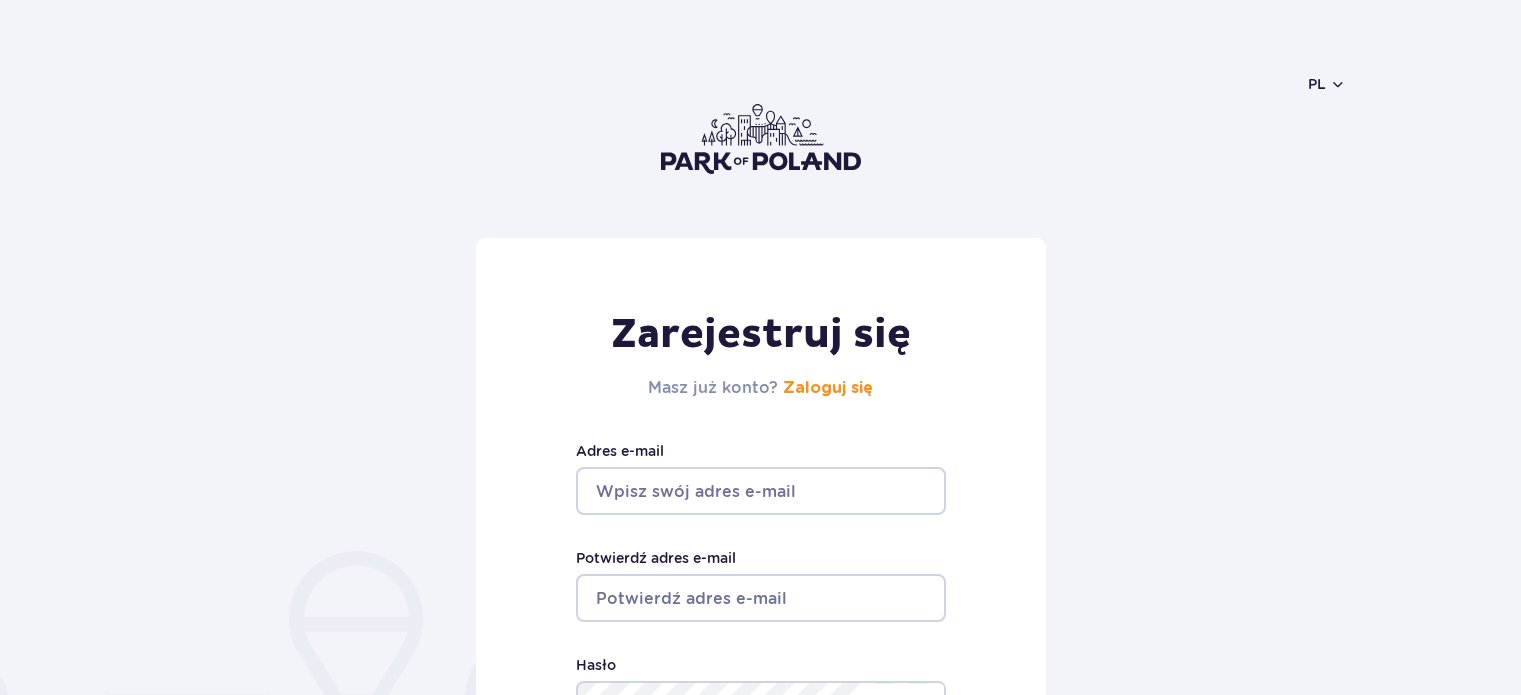 scroll, scrollTop: 0, scrollLeft: 0, axis: both 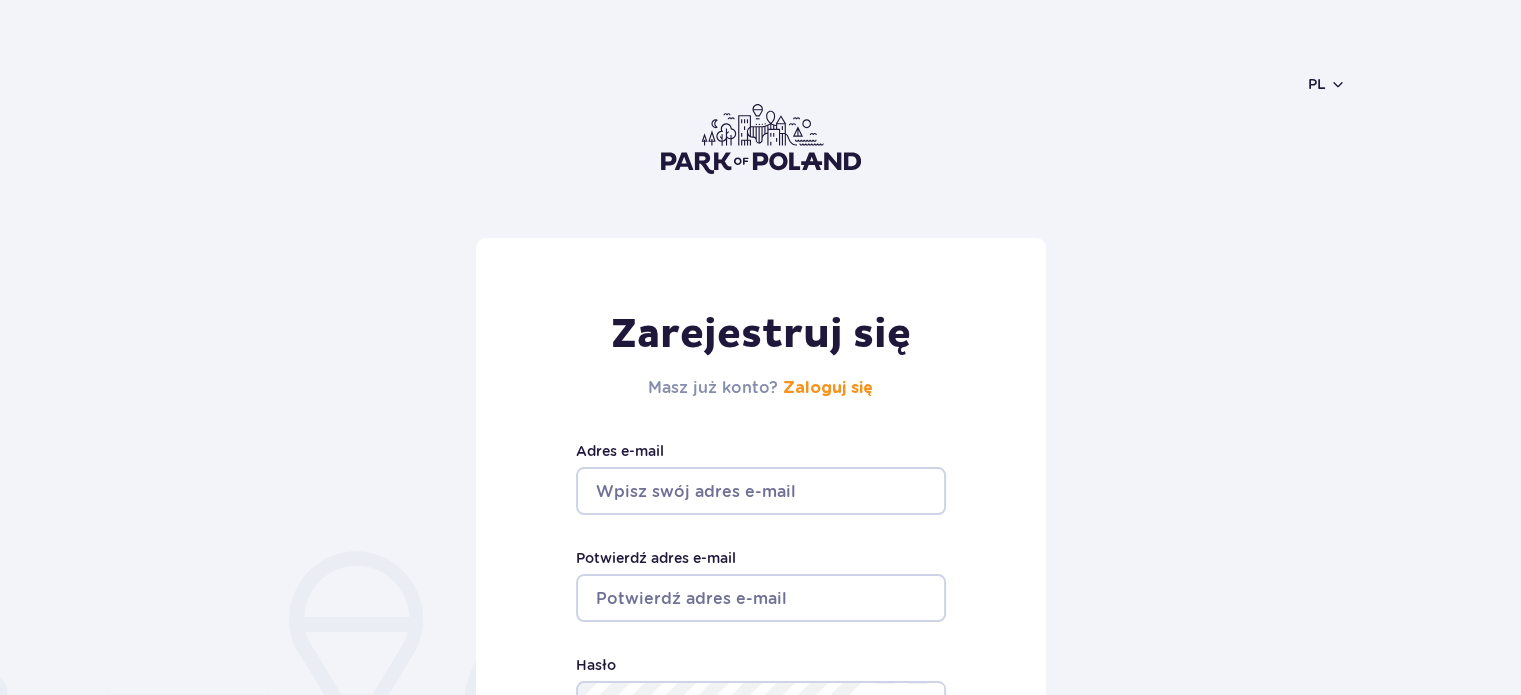 click on "Adres e-mail" at bounding box center (761, 491) 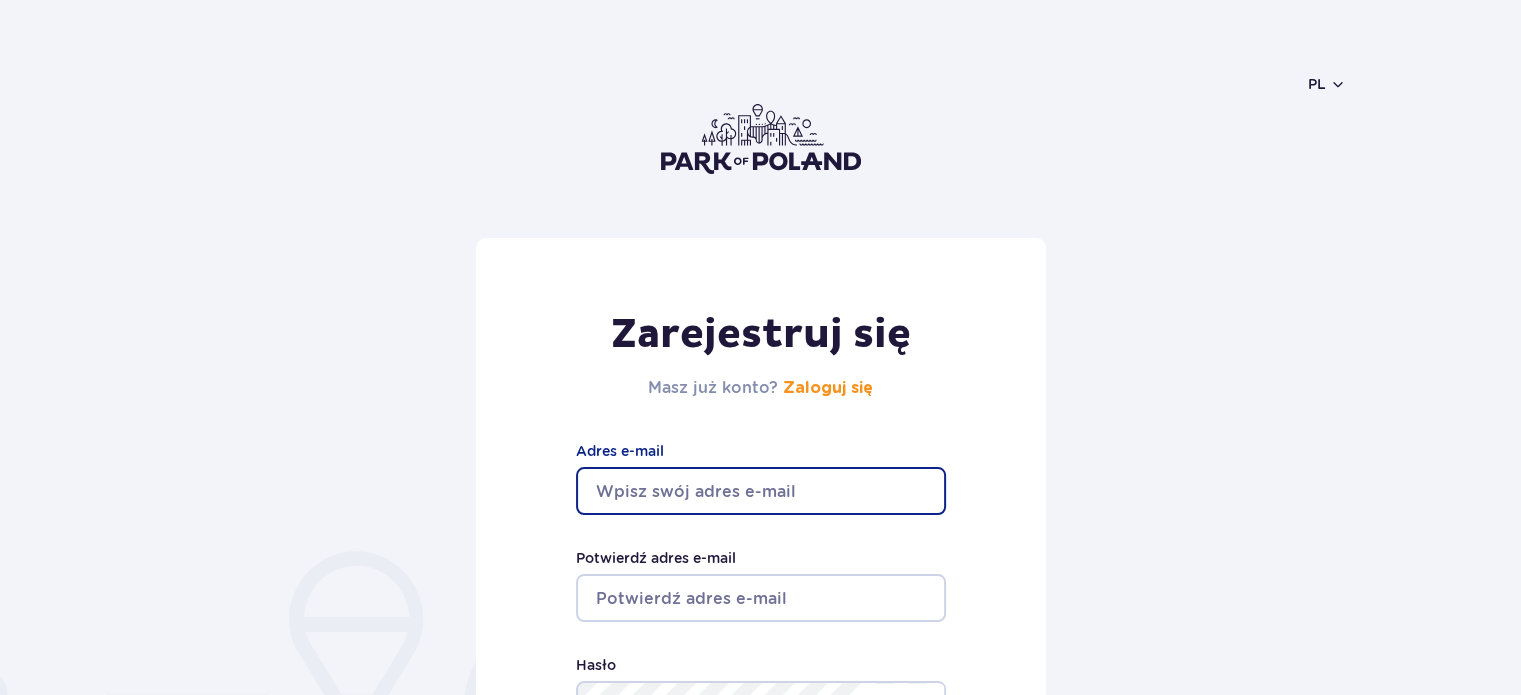 click on "Adres e-mail" at bounding box center [761, 491] 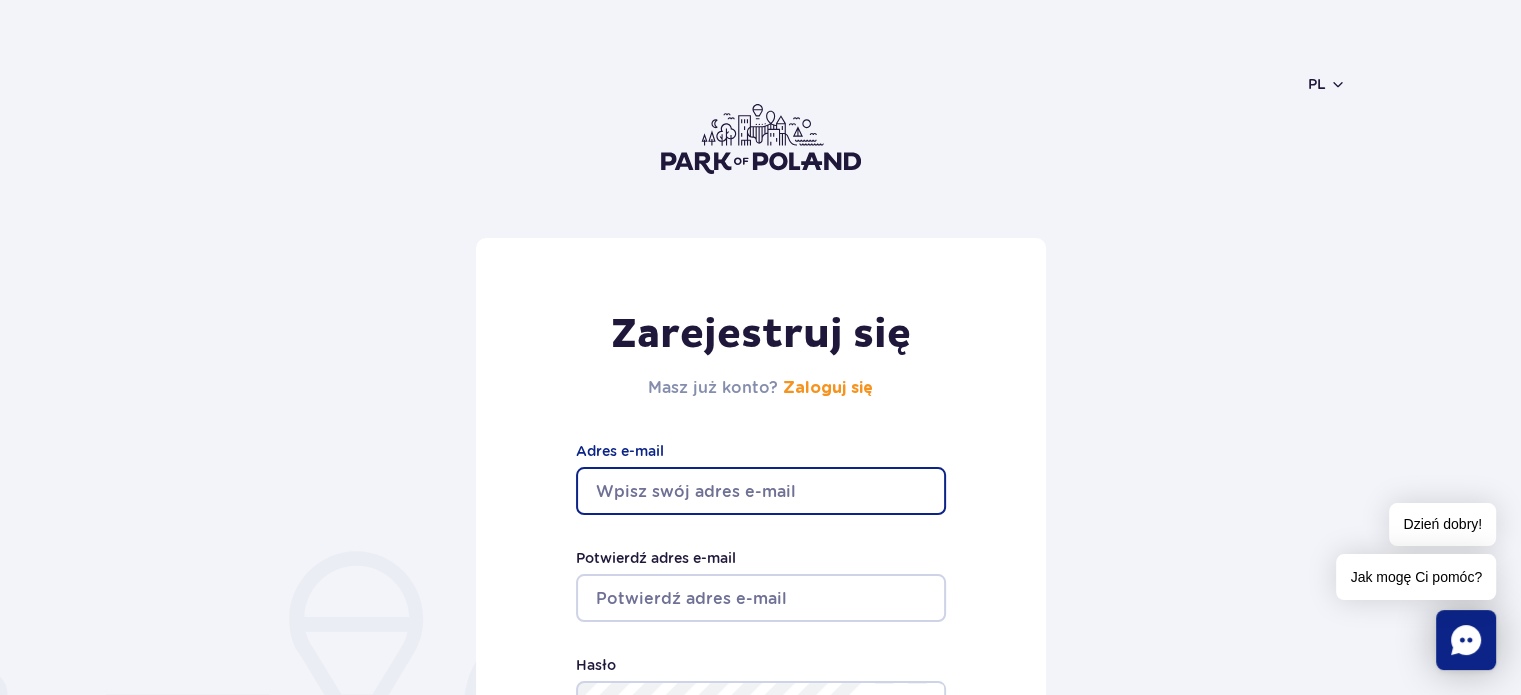 type on "[EMAIL]" 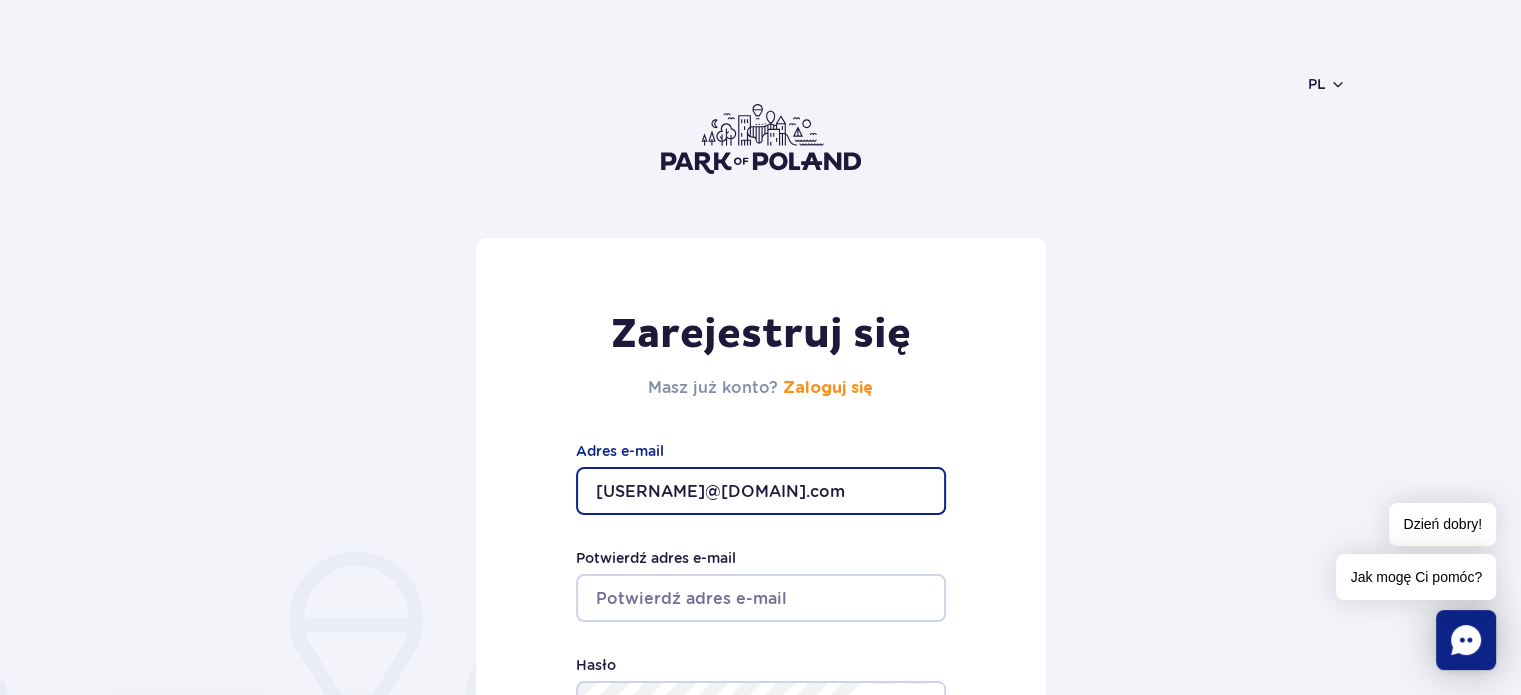 type on "[EMAIL]" 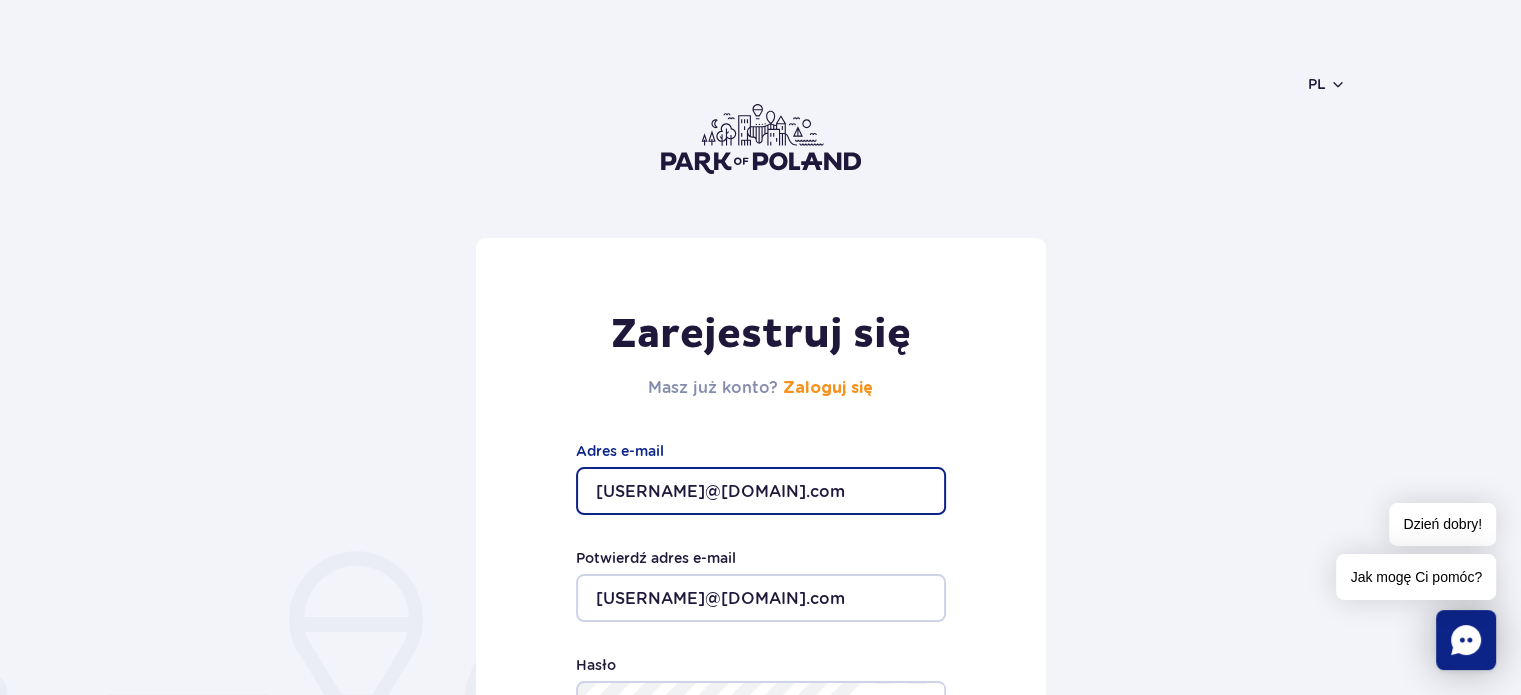 scroll, scrollTop: 215, scrollLeft: 0, axis: vertical 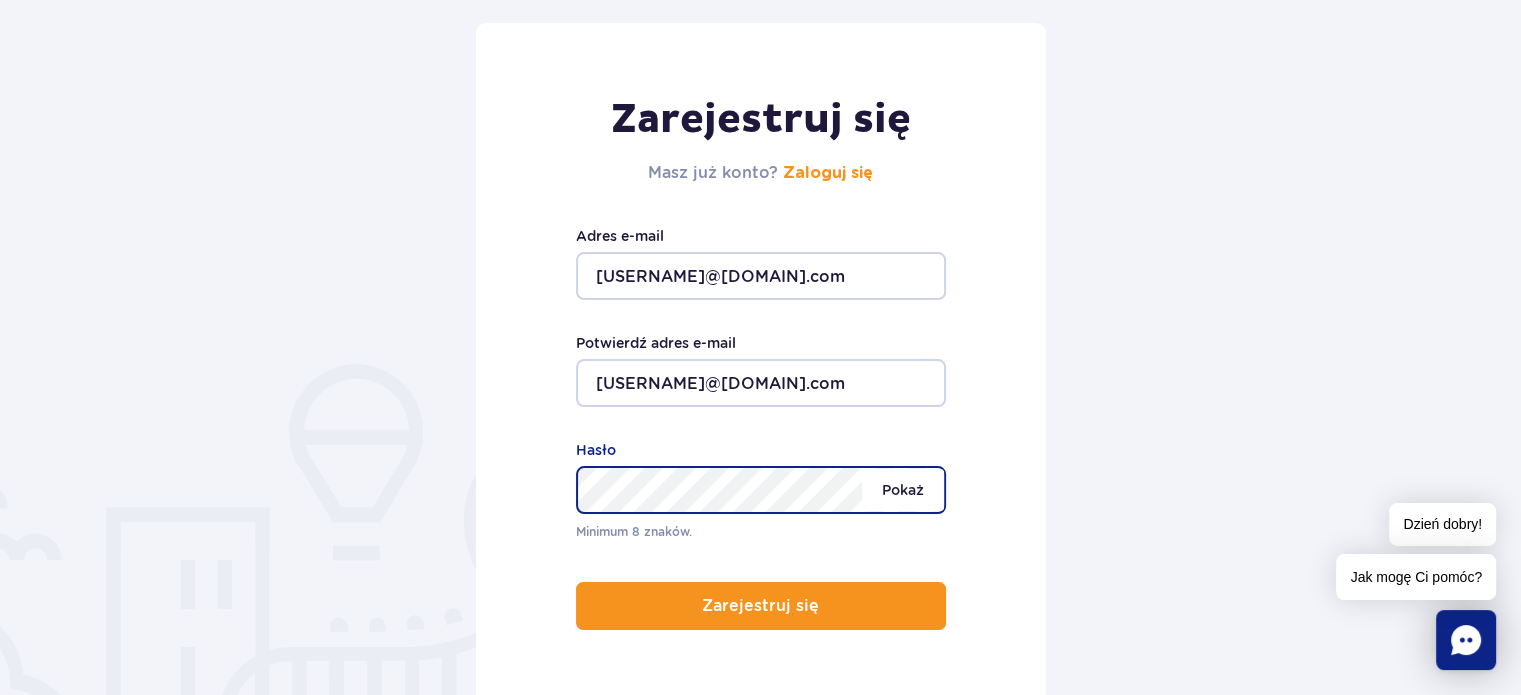 click on "Pokaż" at bounding box center [903, 490] 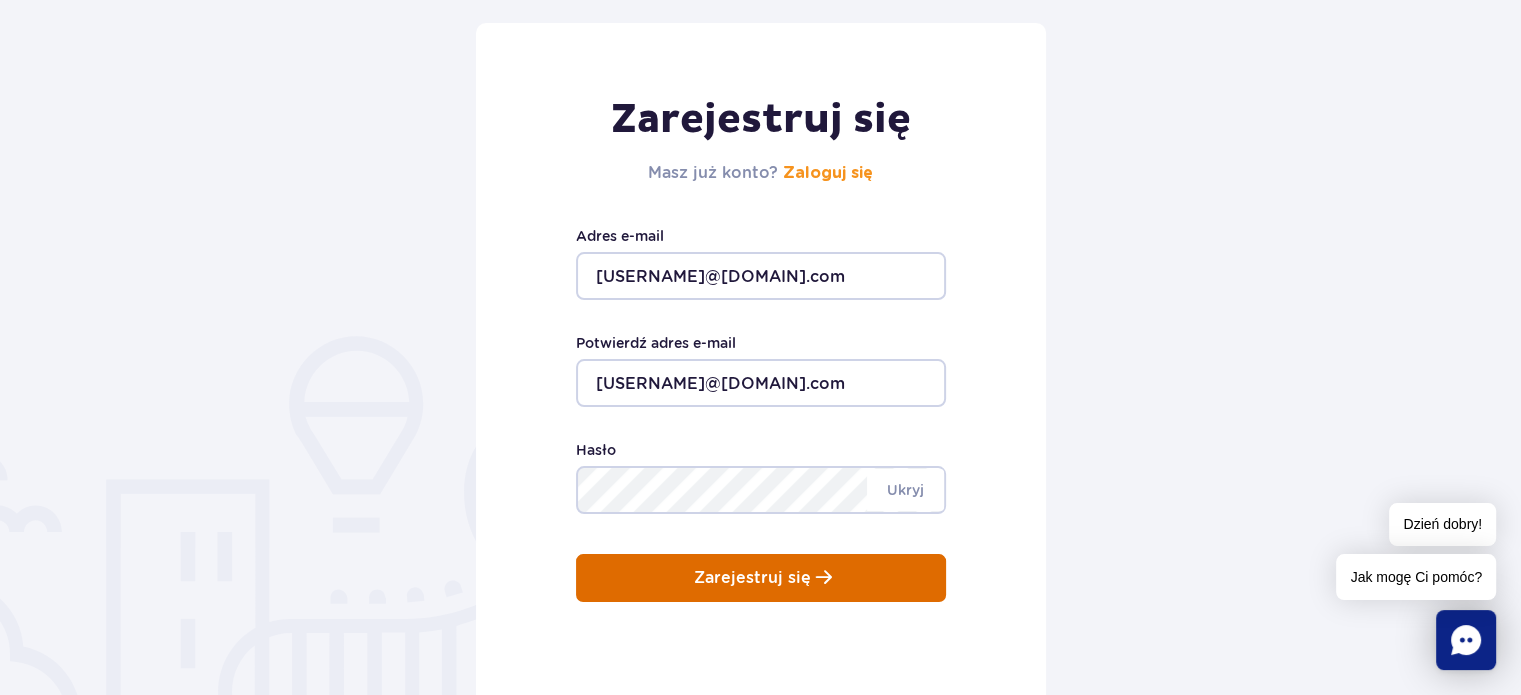 click on "Zarejestruj się" at bounding box center (761, 578) 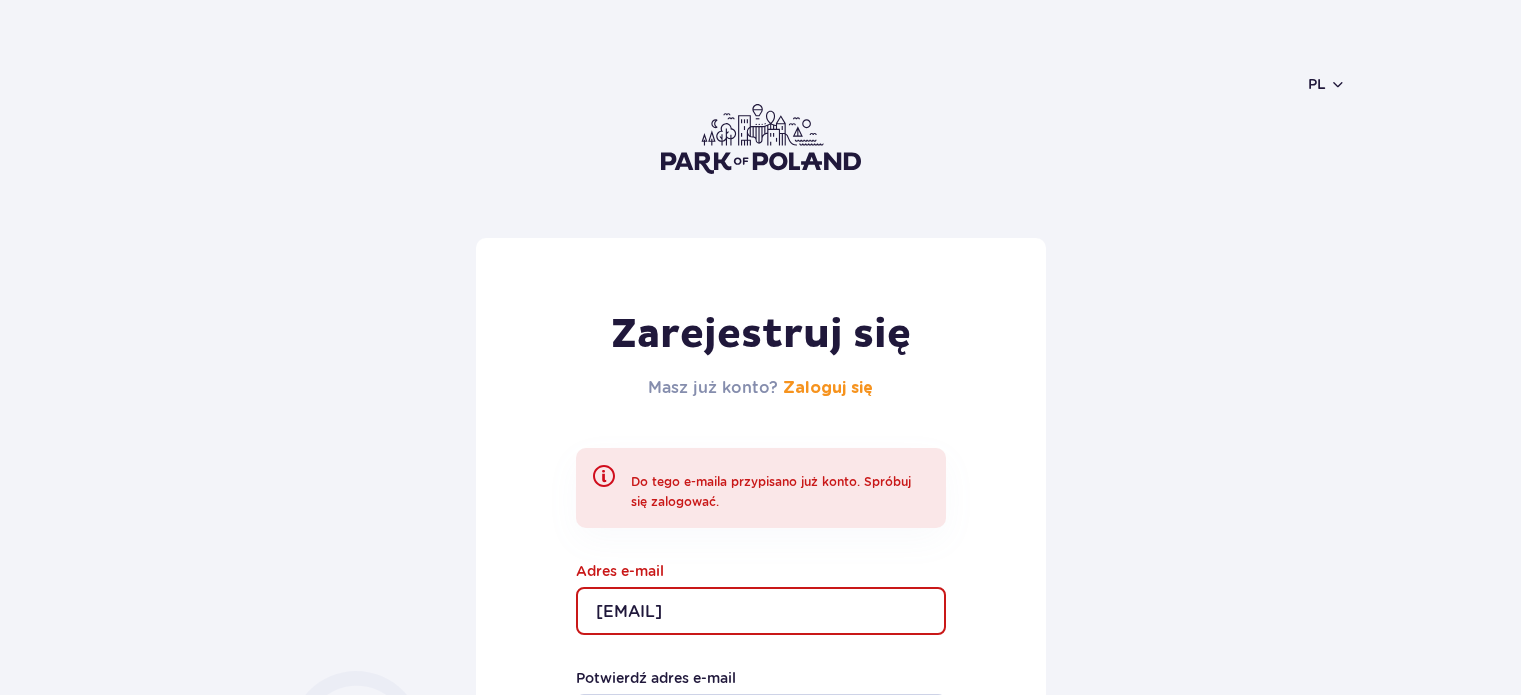 scroll, scrollTop: 0, scrollLeft: 0, axis: both 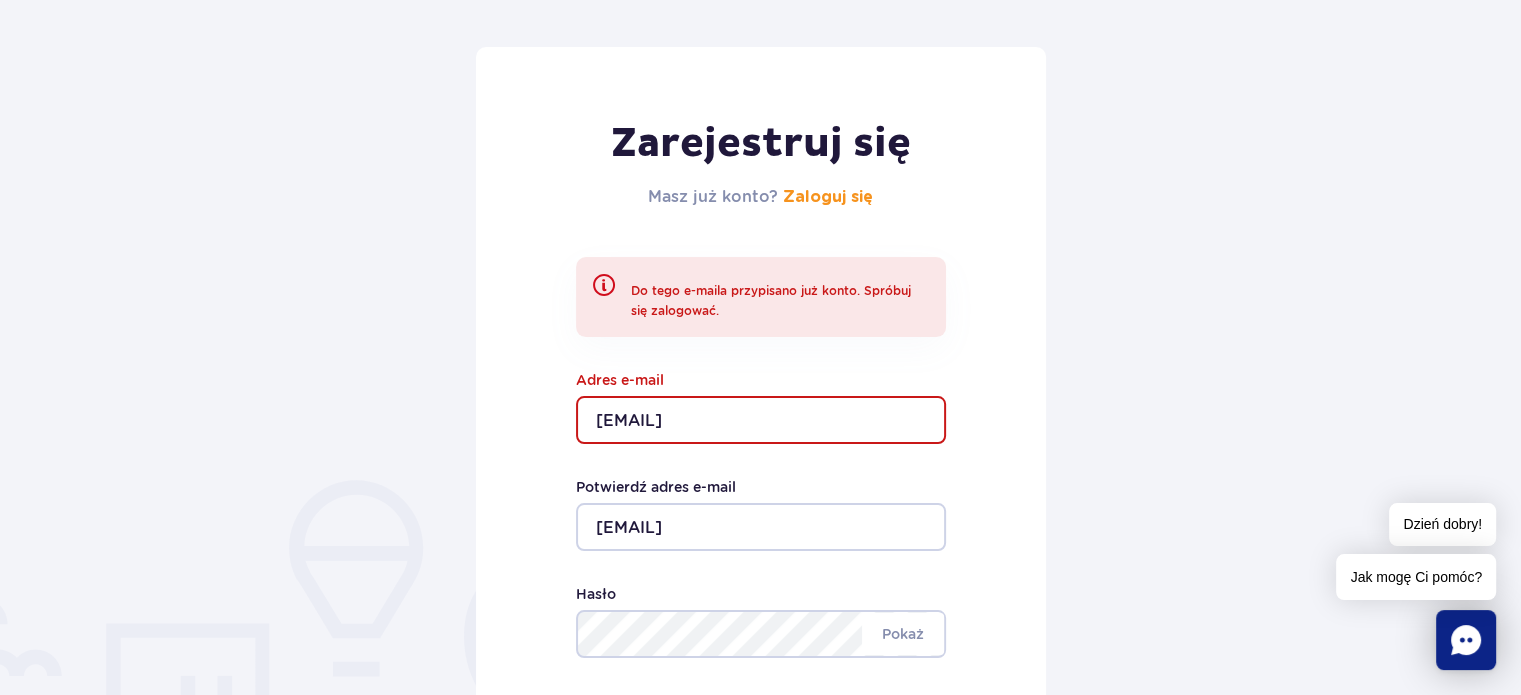 drag, startPoint x: 724, startPoint y: 288, endPoint x: 809, endPoint y: 317, distance: 89.81091 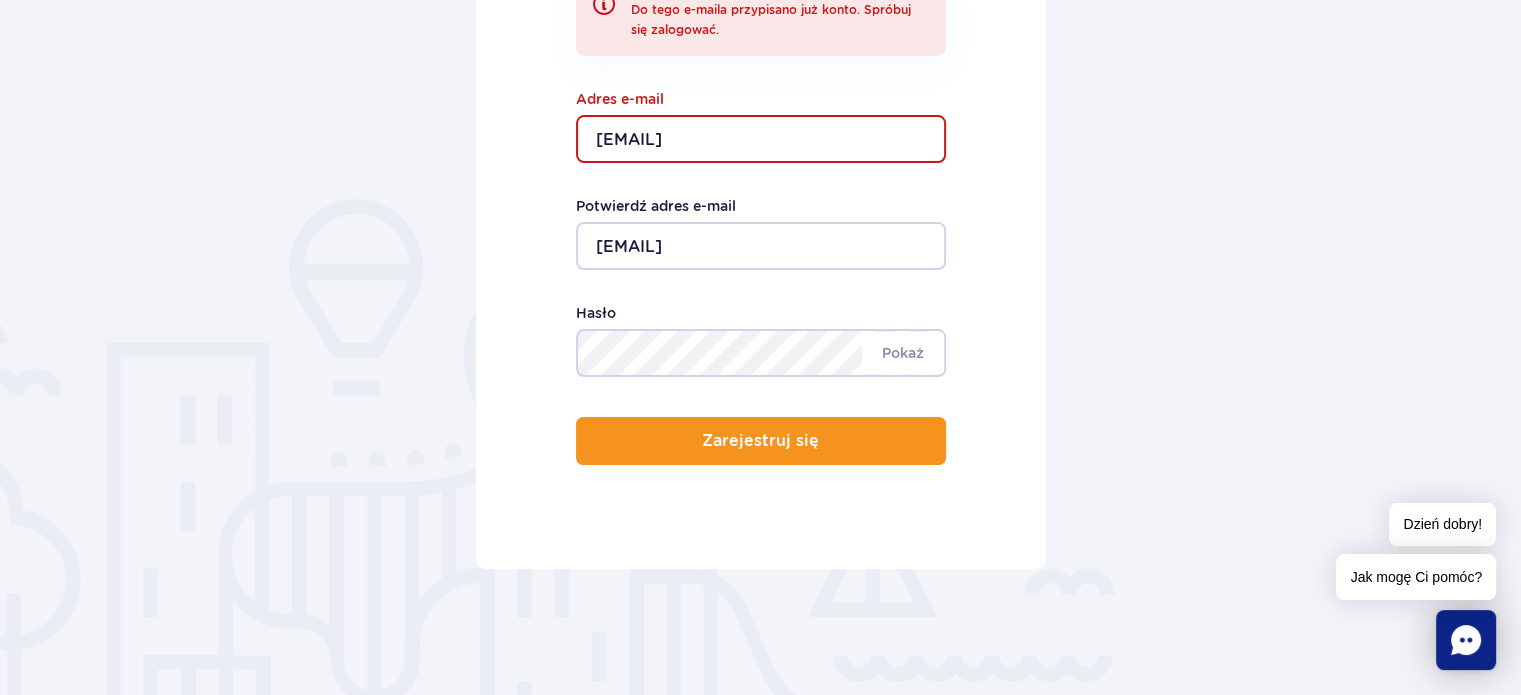 scroll, scrollTop: 91, scrollLeft: 0, axis: vertical 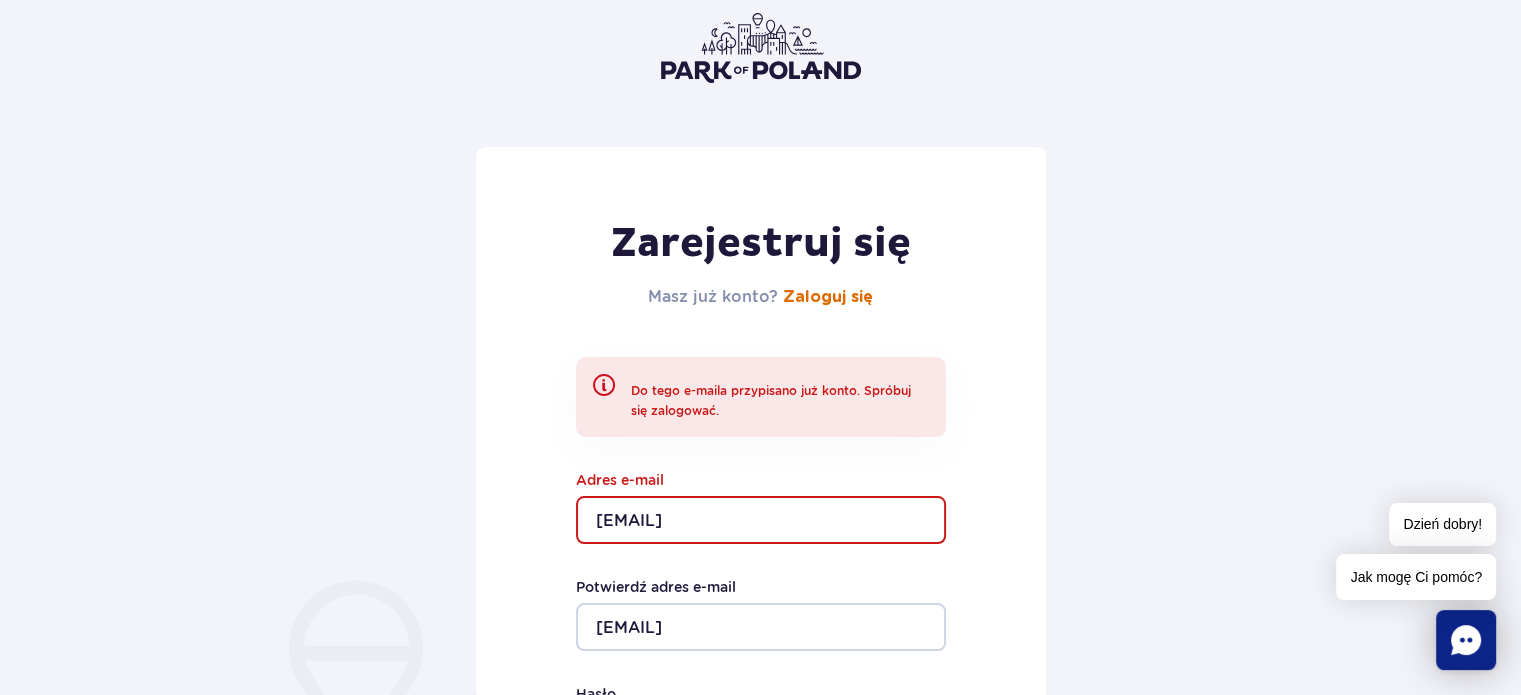 click on "Zaloguj się" at bounding box center (828, 297) 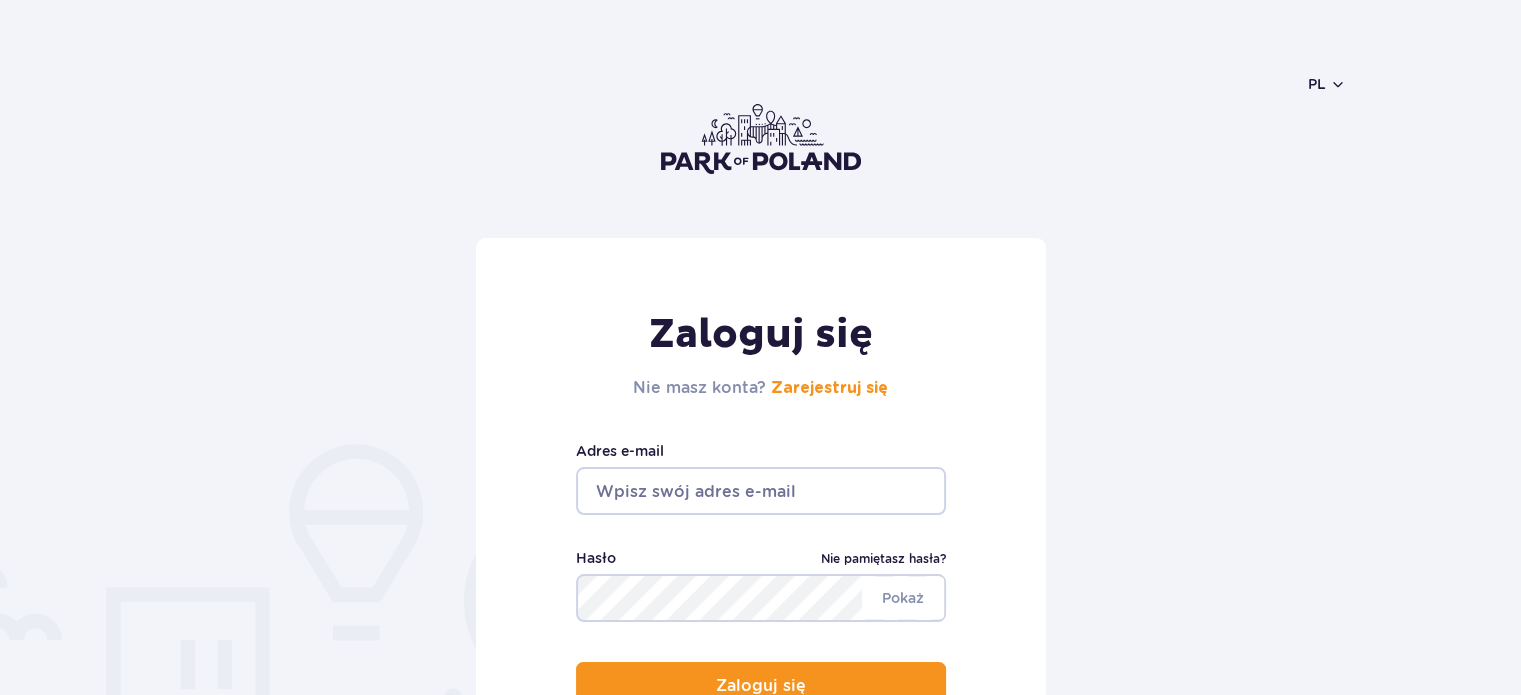 scroll, scrollTop: 176, scrollLeft: 0, axis: vertical 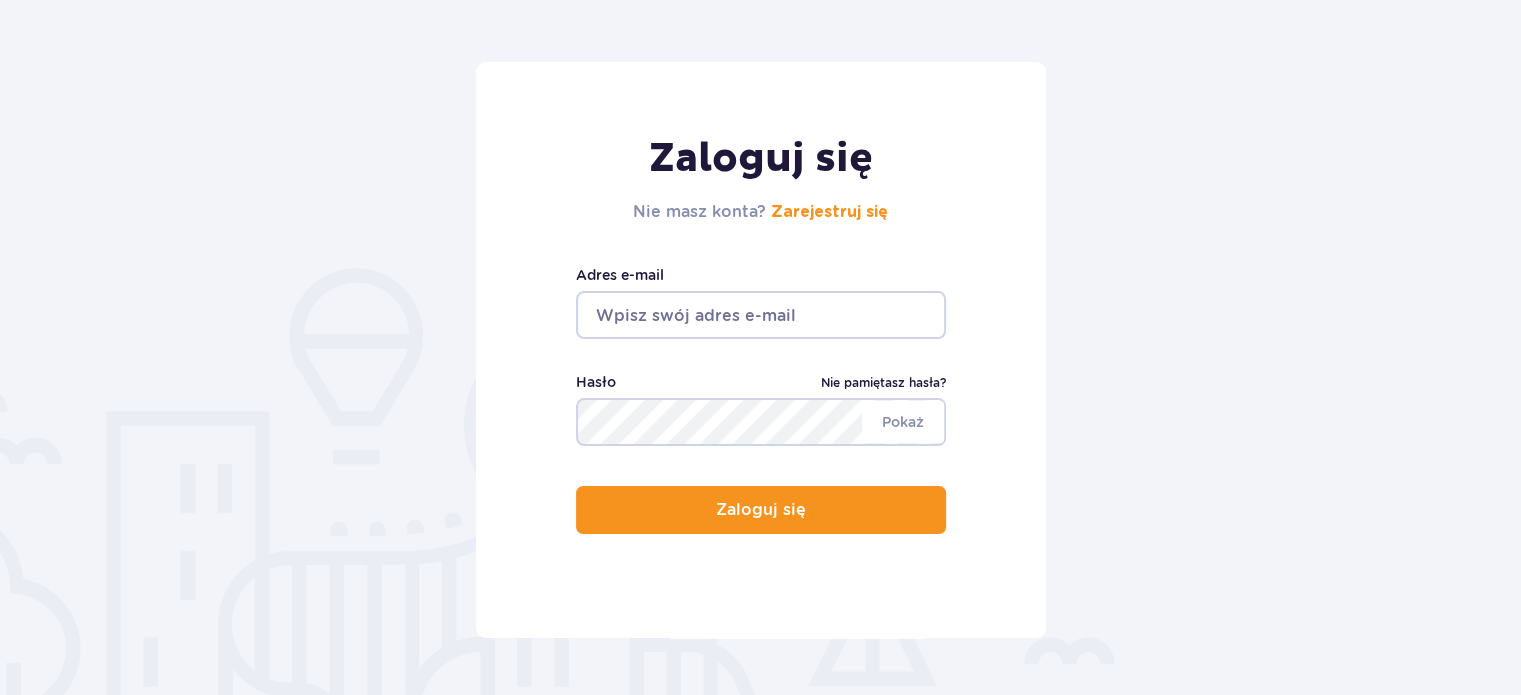 click on "Nie pamiętasz hasła?" at bounding box center (883, 383) 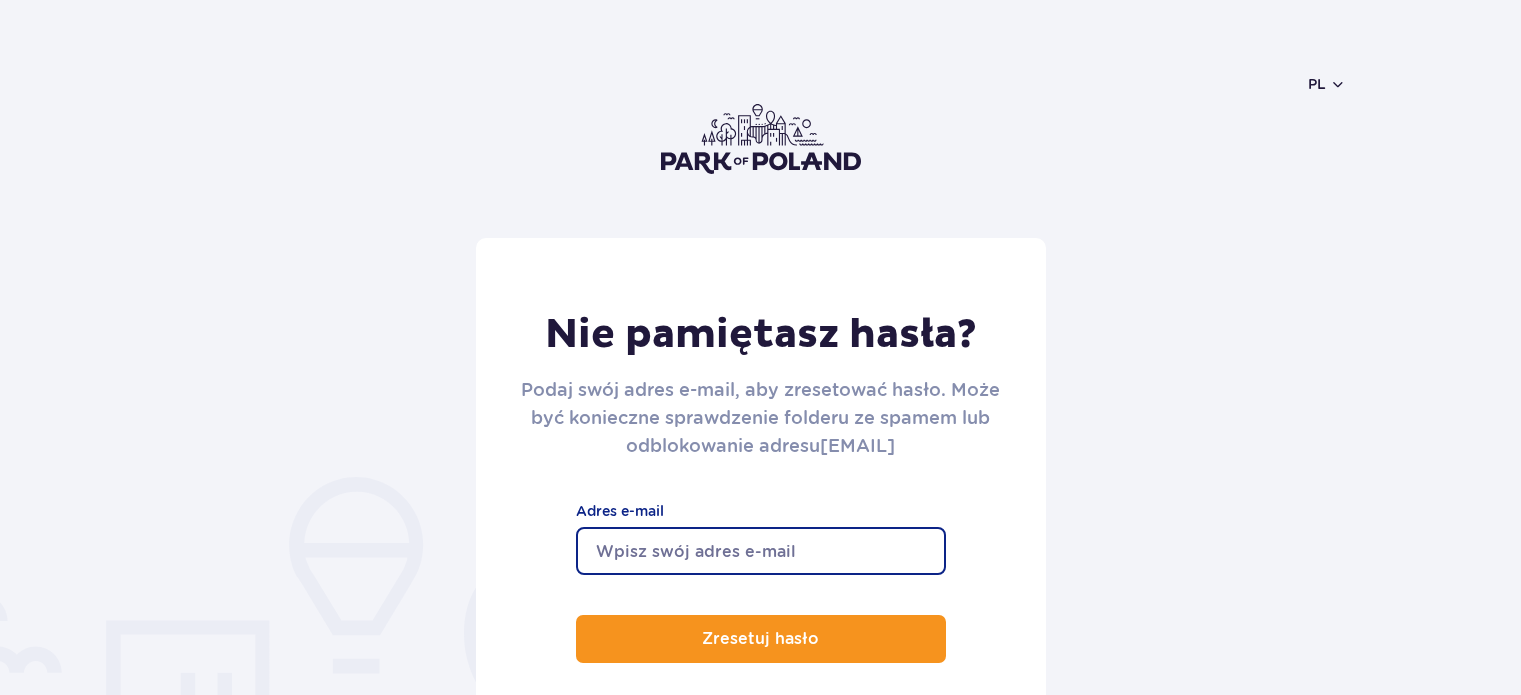click on "Adres e-mail" at bounding box center [761, 551] 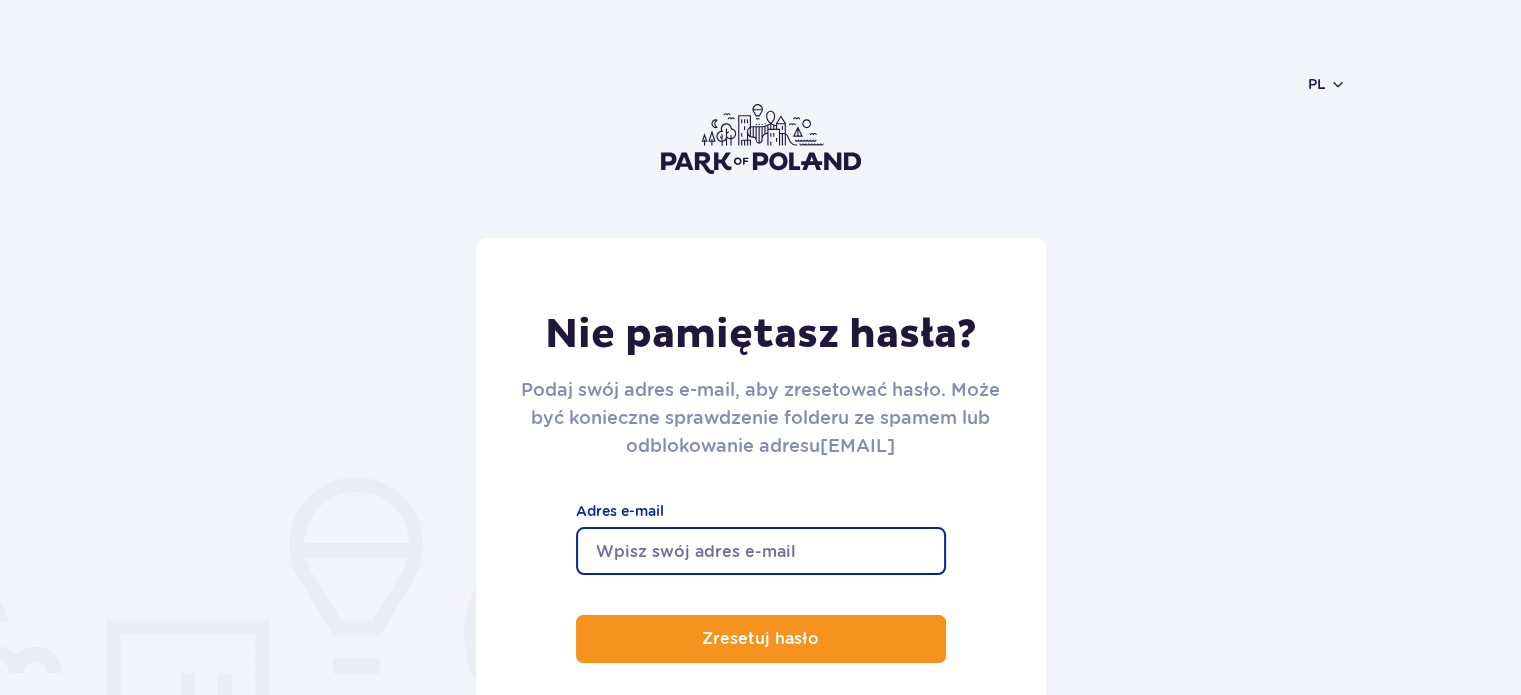 click on "Adres e-mail" at bounding box center [761, 551] 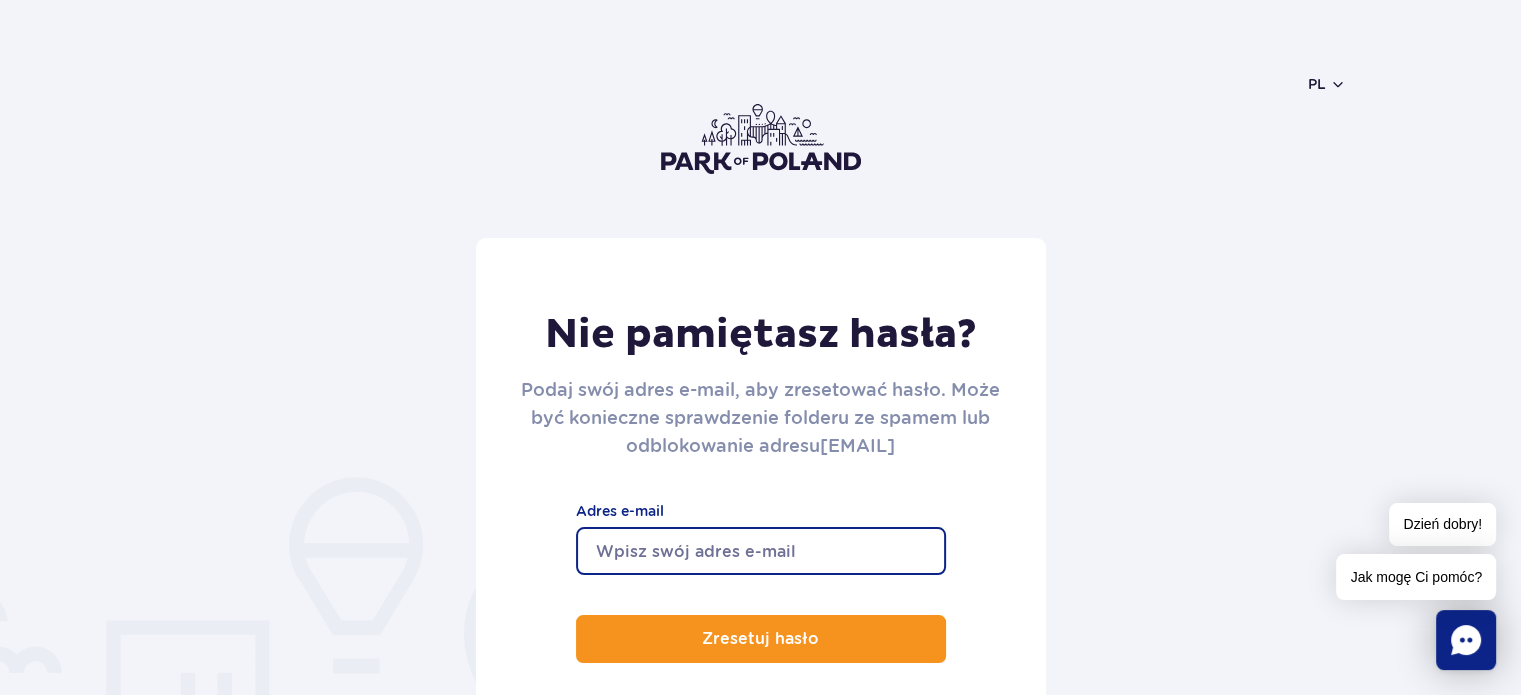click on "Adres e-mail" at bounding box center (761, 551) 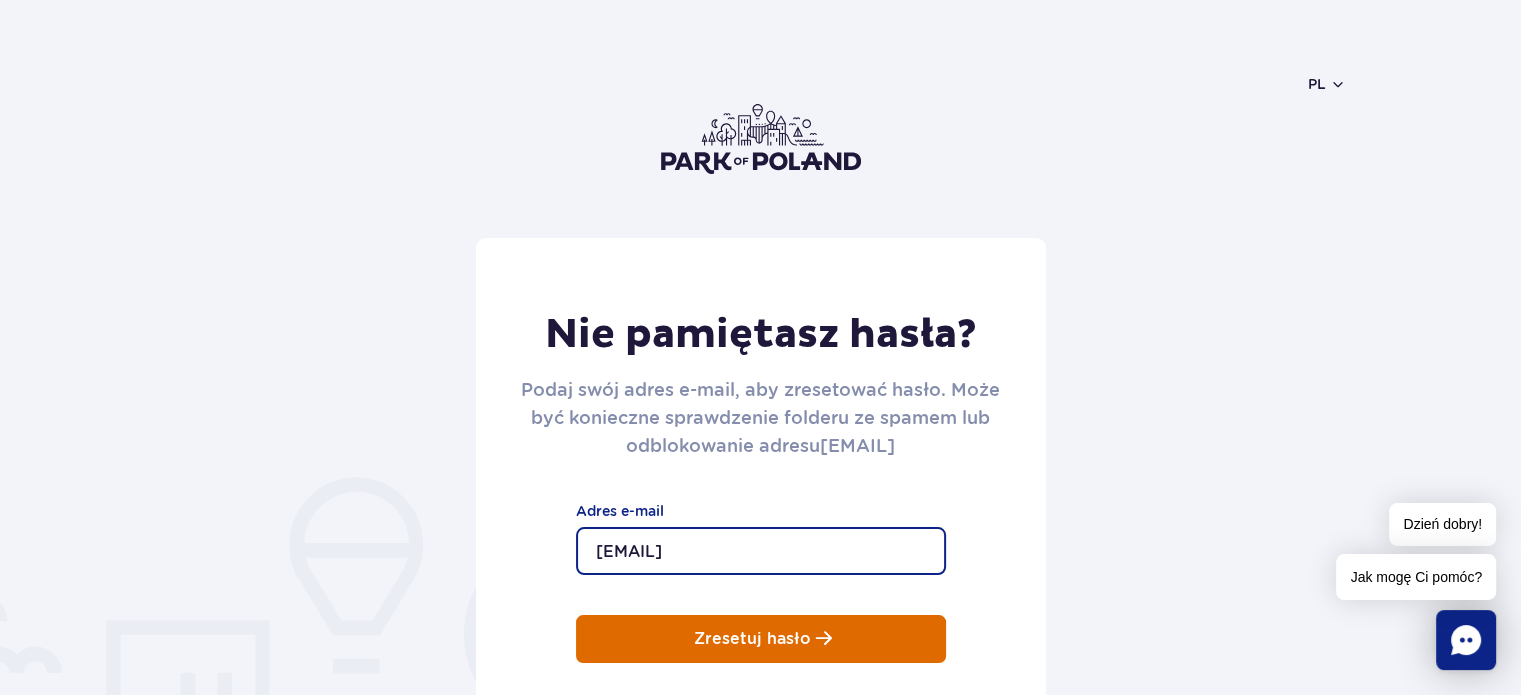 type on "dovgiy.vladimir2001@gmail.com" 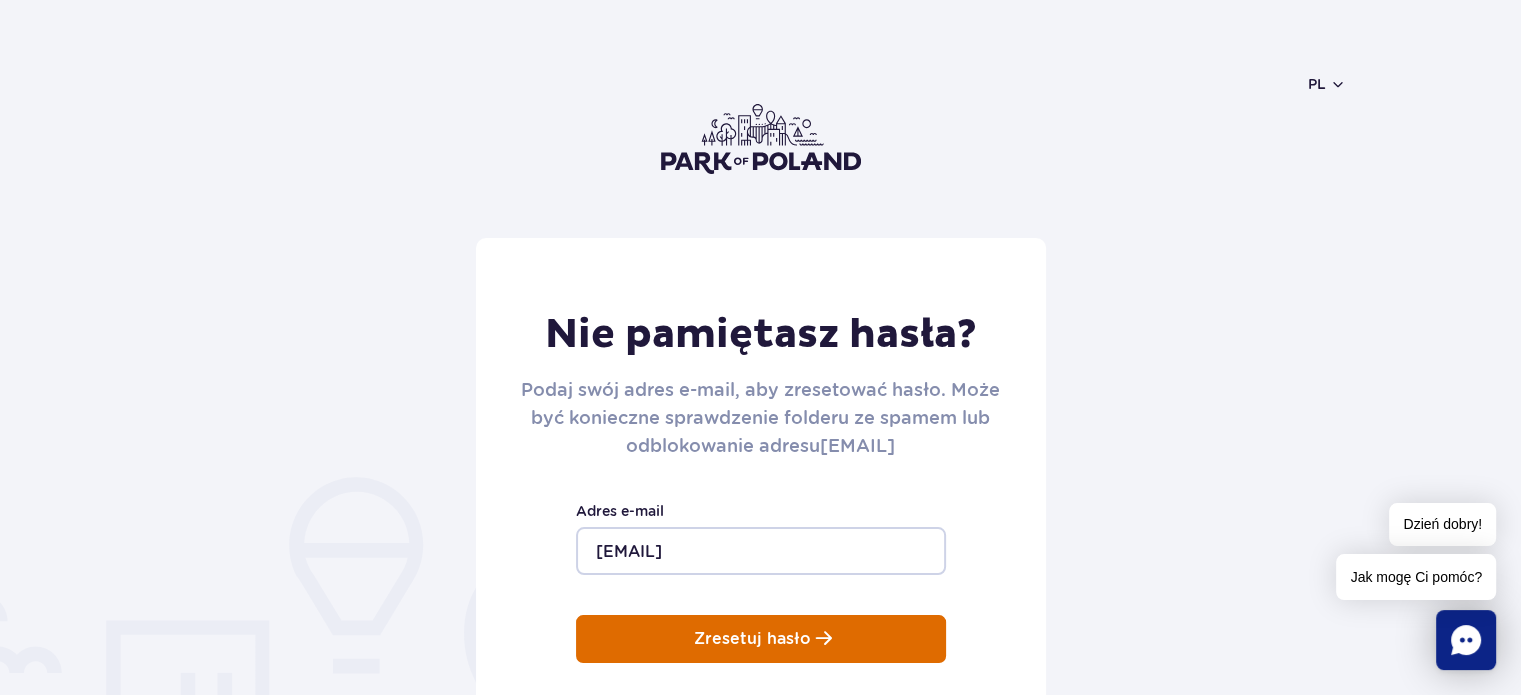 click on "Zresetuj hasło" at bounding box center [761, 639] 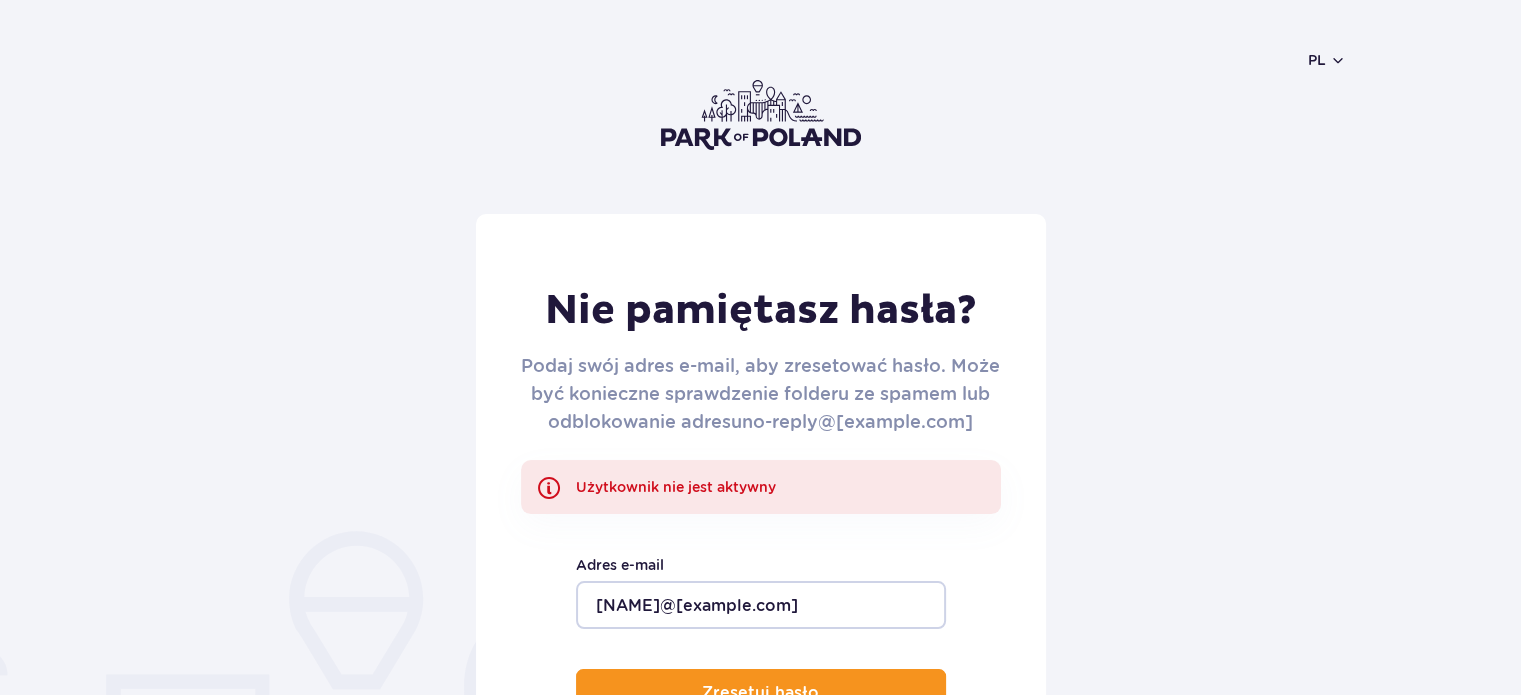scroll, scrollTop: 24, scrollLeft: 0, axis: vertical 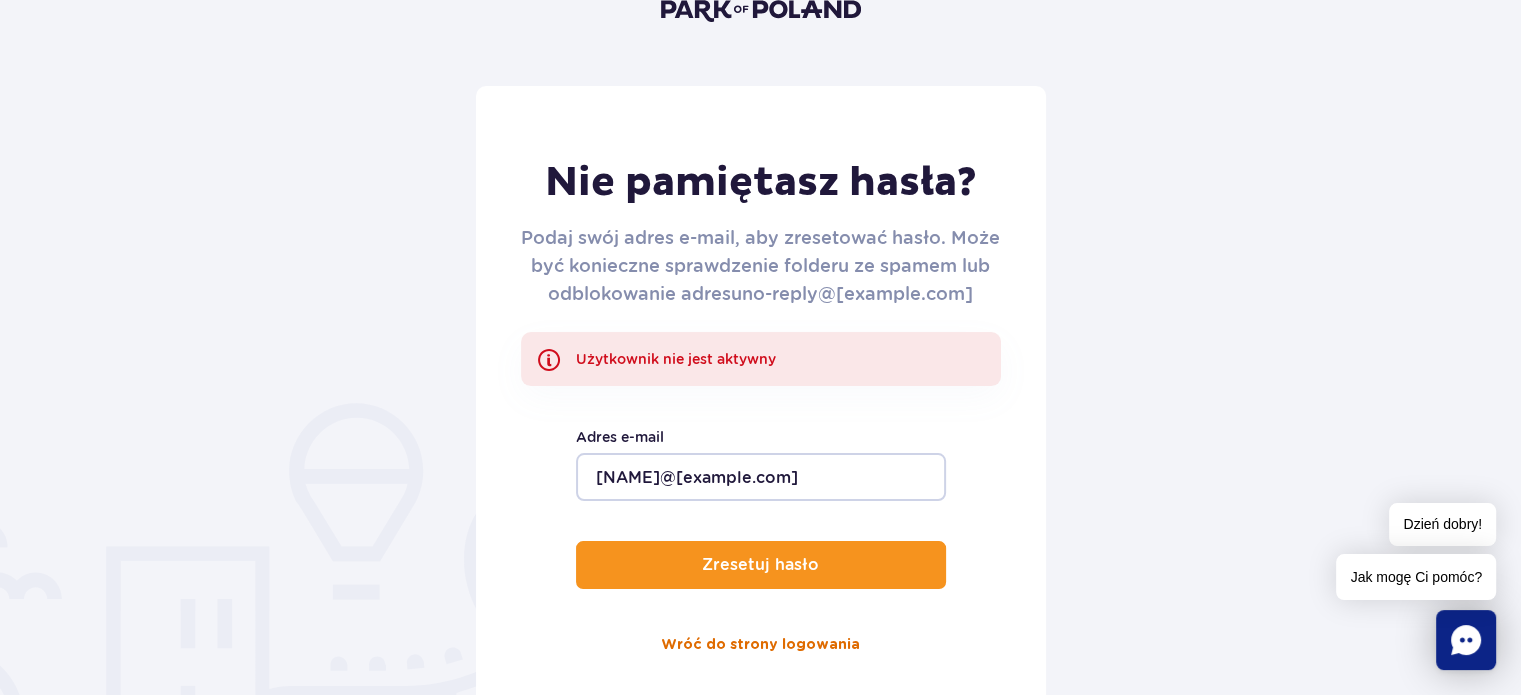 click on "Wróć do strony logowania" at bounding box center (760, 645) 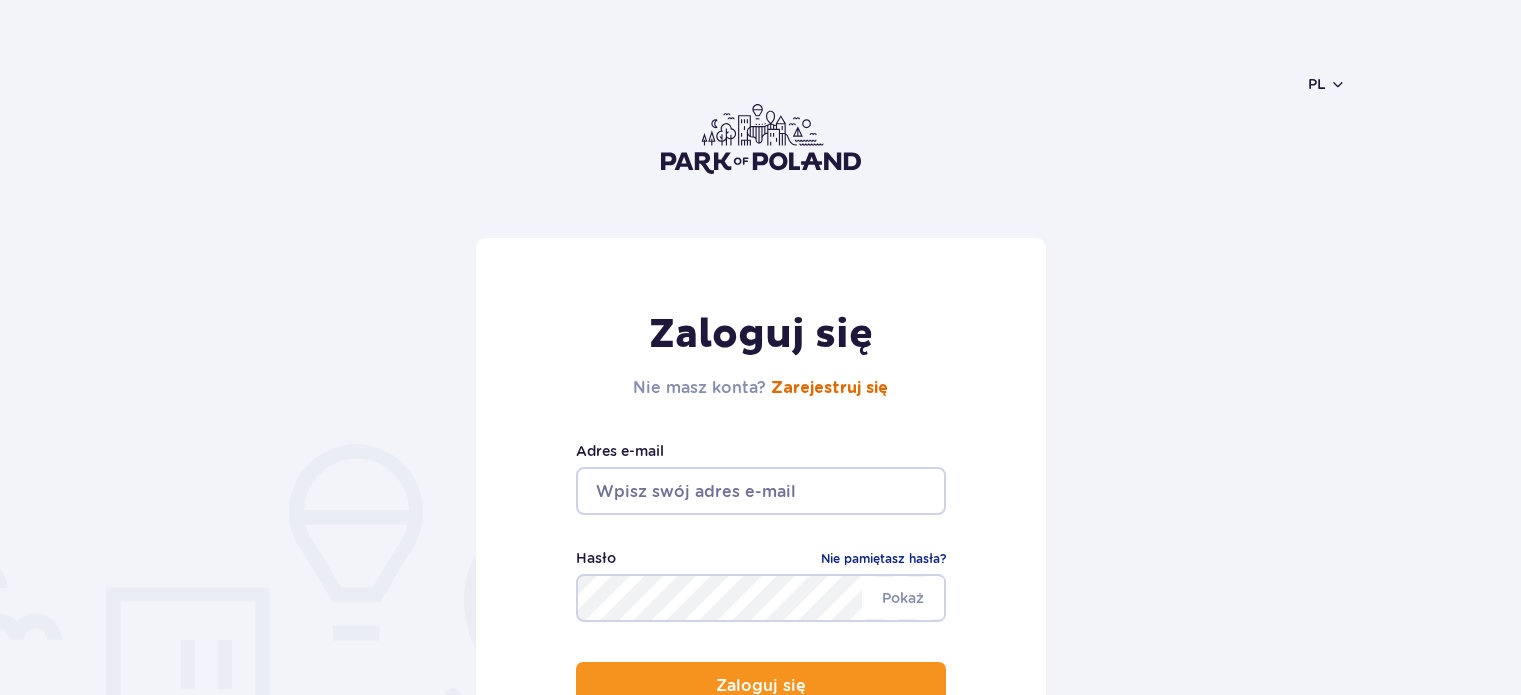 scroll, scrollTop: 0, scrollLeft: 0, axis: both 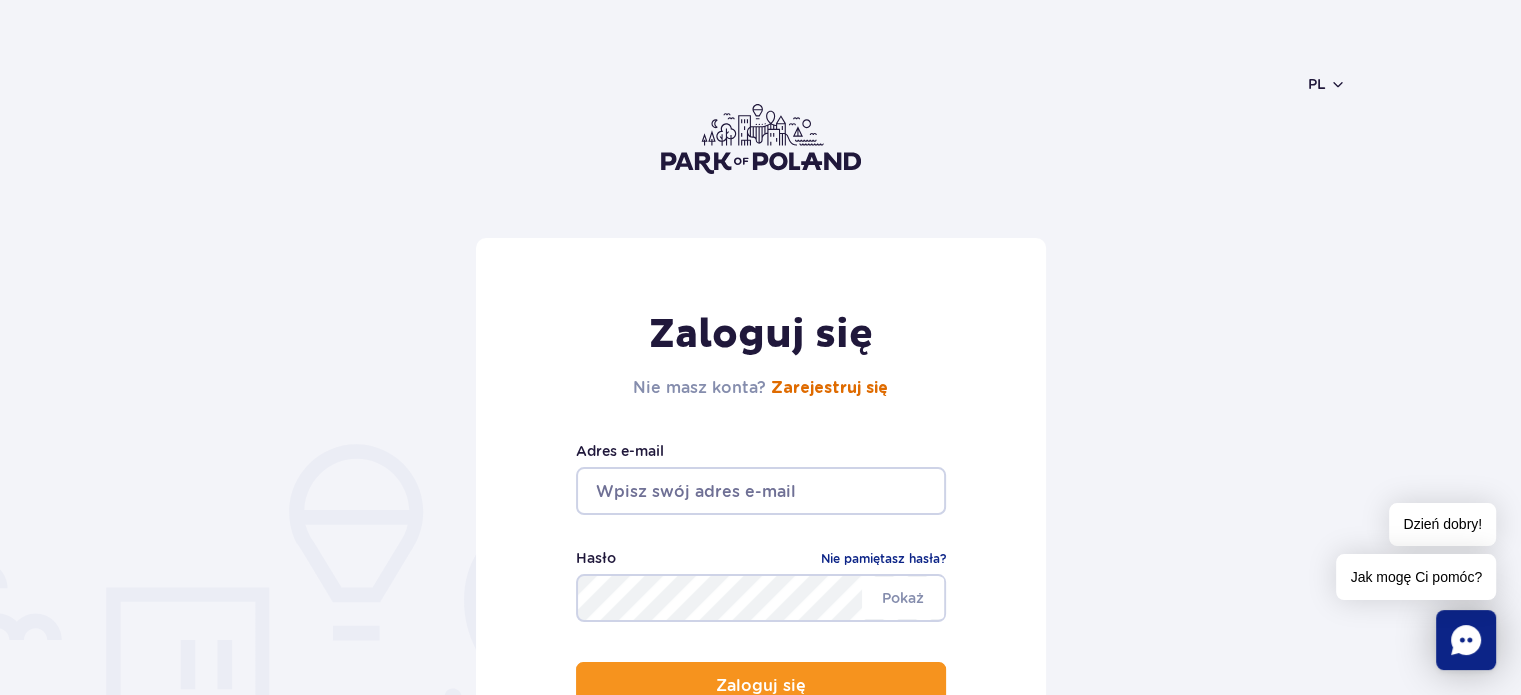 click on "Zarejestruj się" at bounding box center [829, 388] 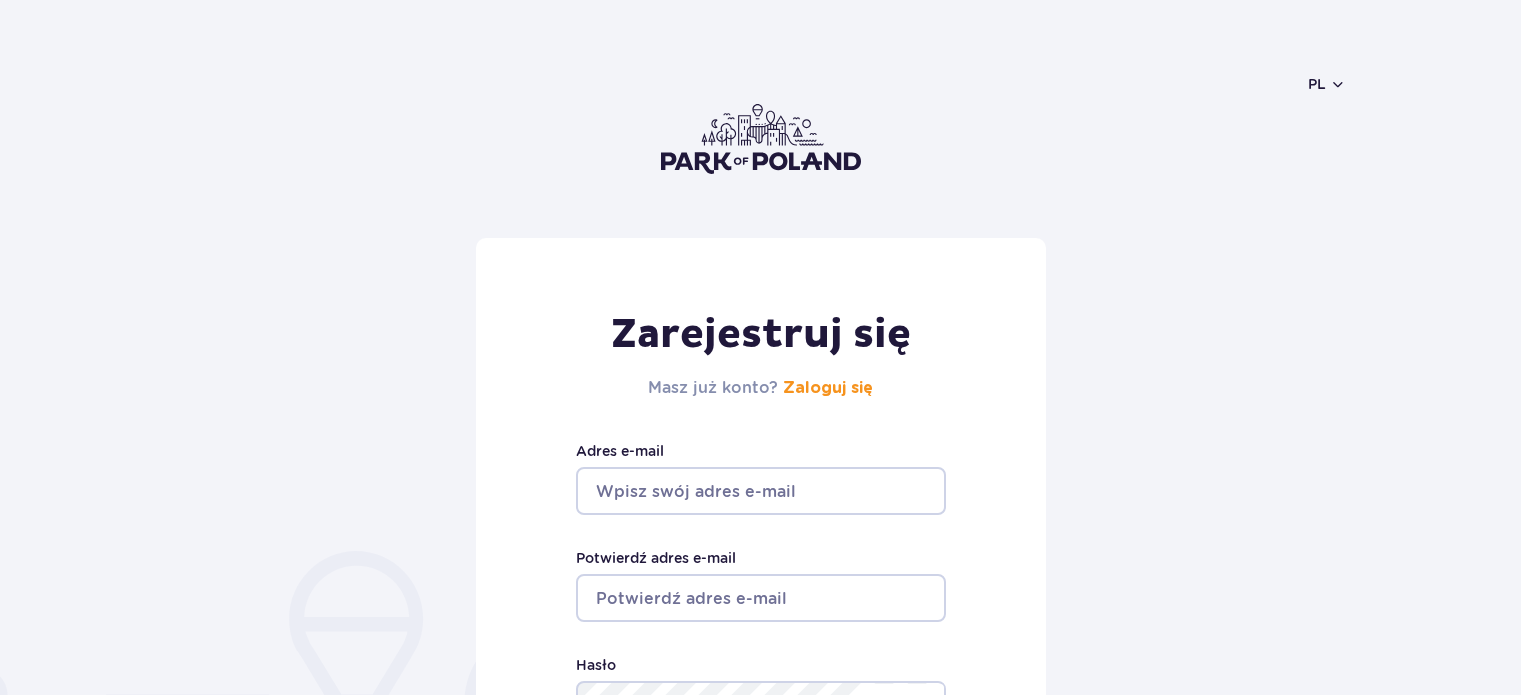 scroll, scrollTop: 0, scrollLeft: 0, axis: both 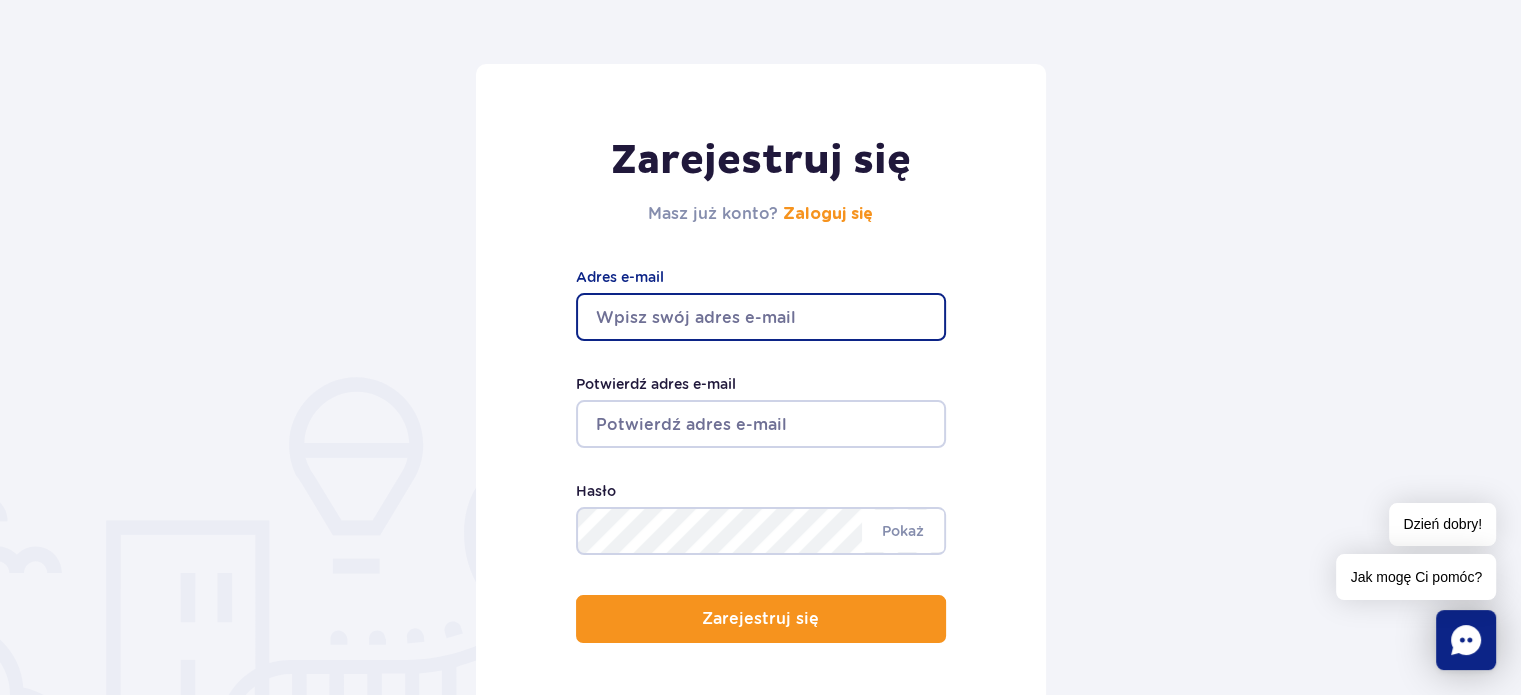 click on "Adres e-mail" at bounding box center [761, 317] 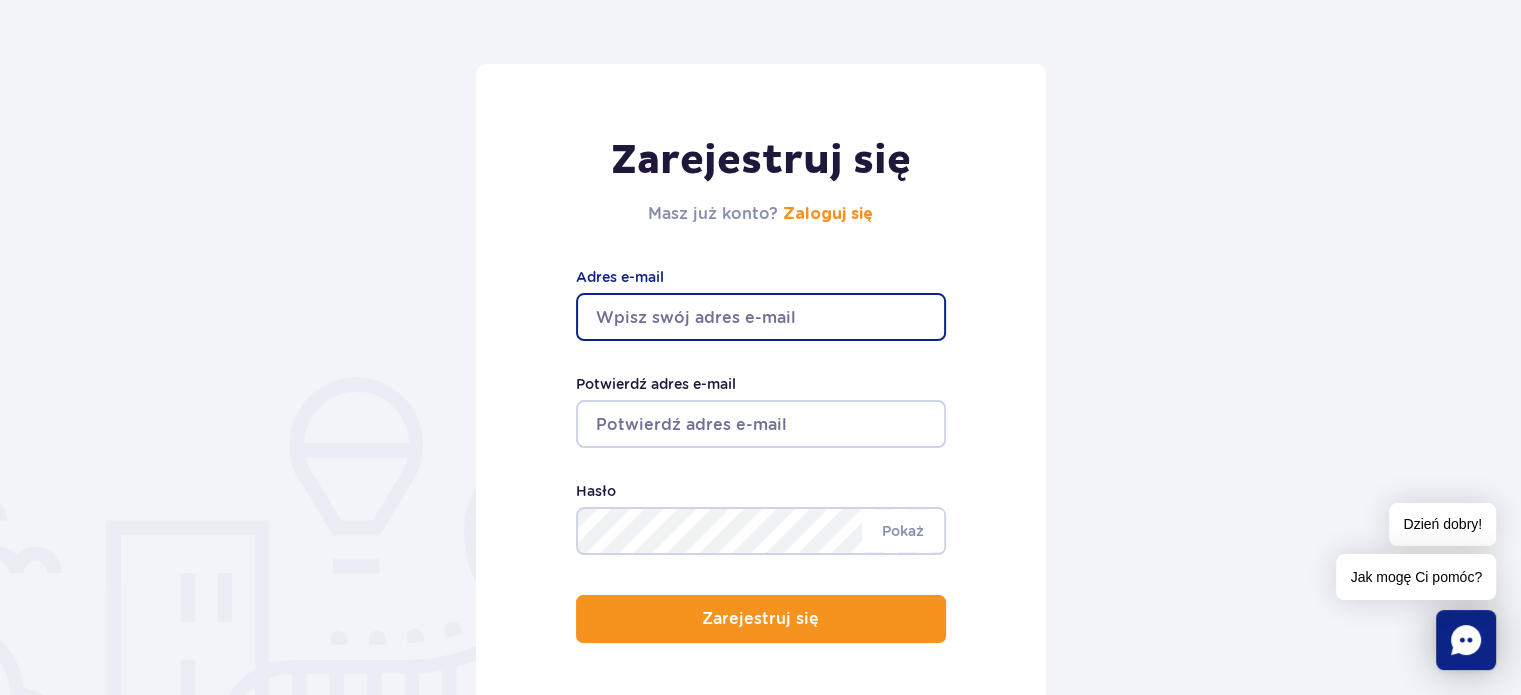 type on "[EMAIL]" 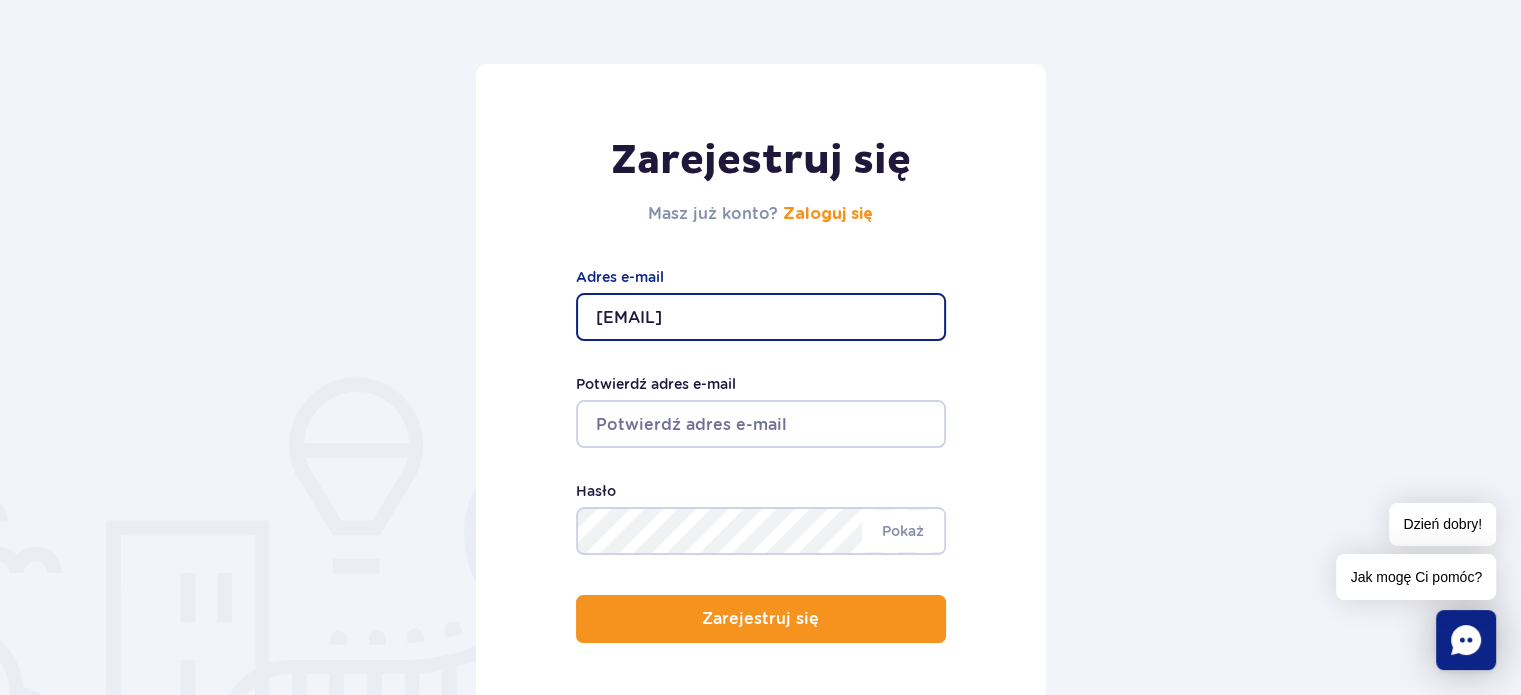 type on "[EMAIL]" 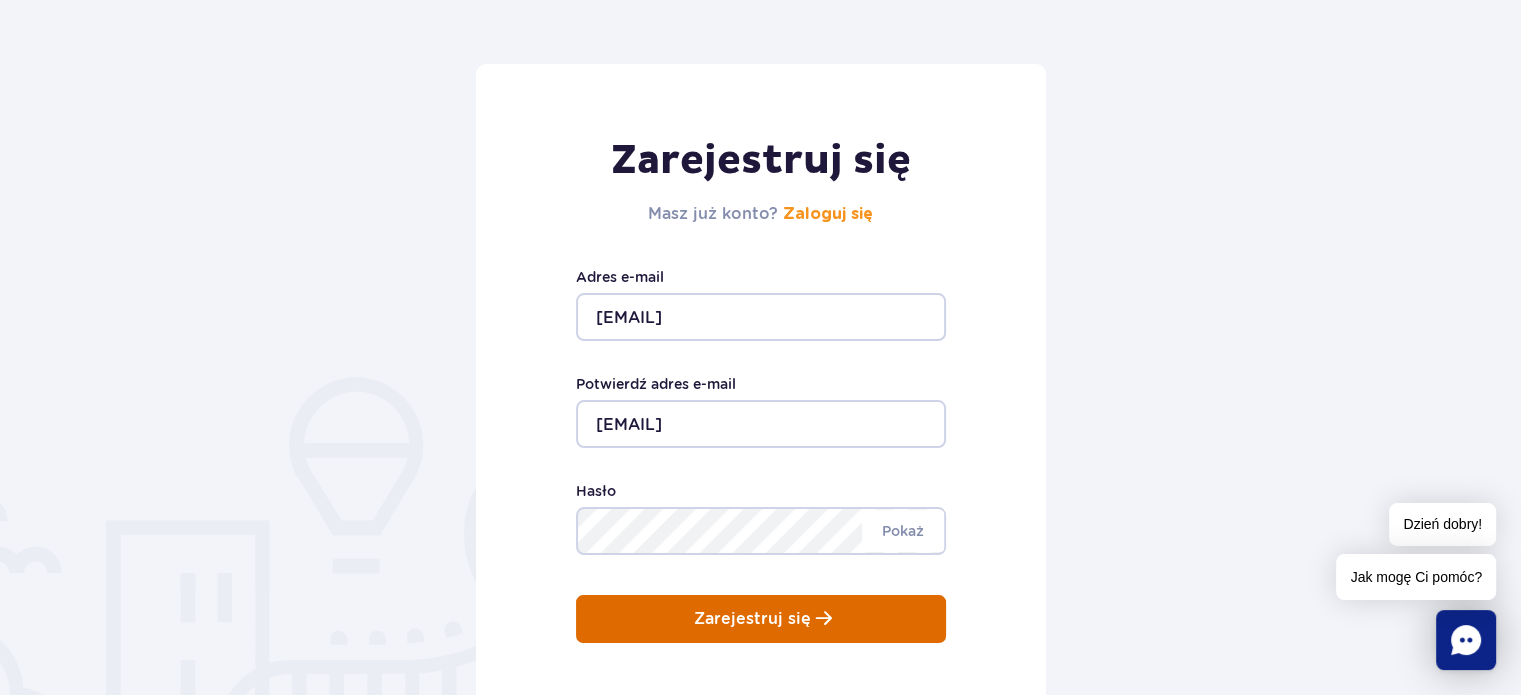 click on "Zarejestruj się
Masz już konto?
Zaloguj się
dovgiy.vladimir2001@gmail.com
Adres e-mail
dovgiy.vladimir2001@gmail.com
Potwierdź adres e-mail
Minimum 8 znaków.
Pokaż
Hasło
Zarejestruj się" at bounding box center [761, 405] 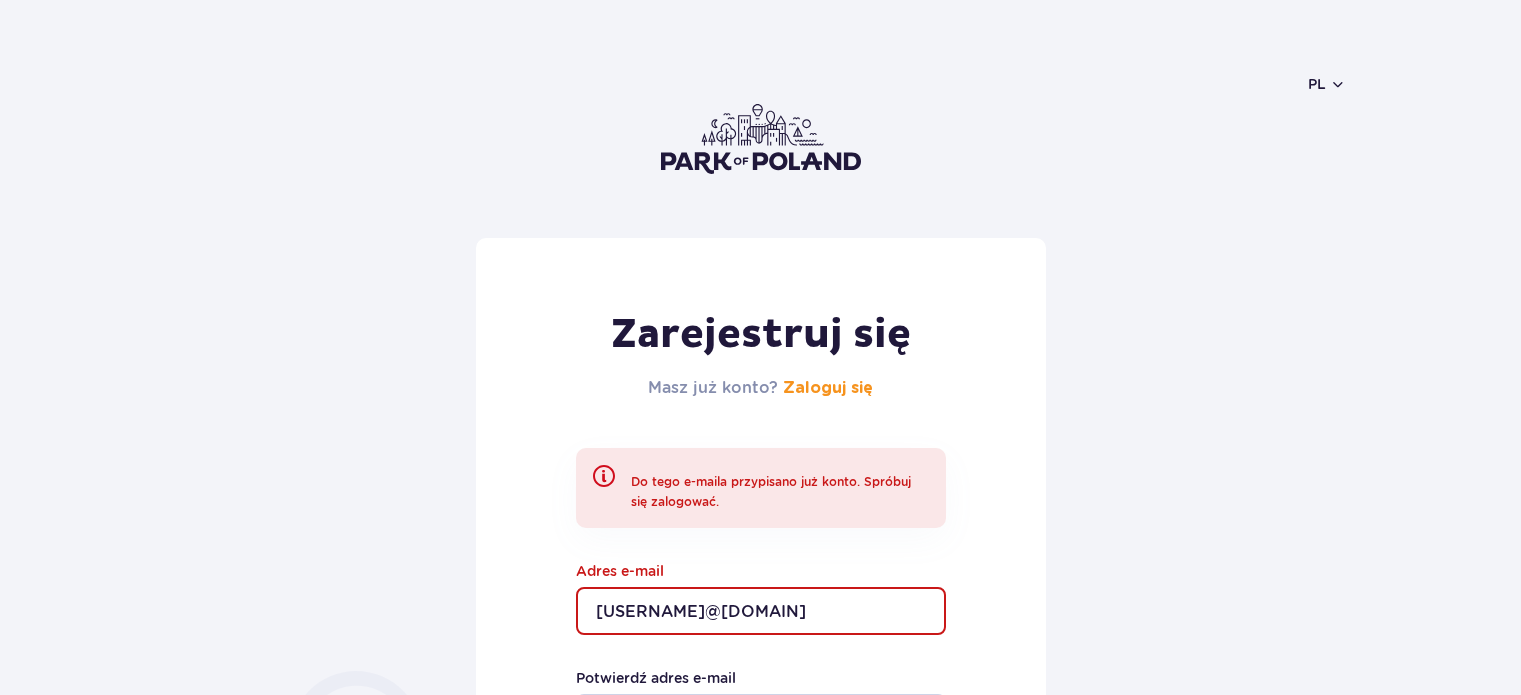 scroll, scrollTop: 0, scrollLeft: 0, axis: both 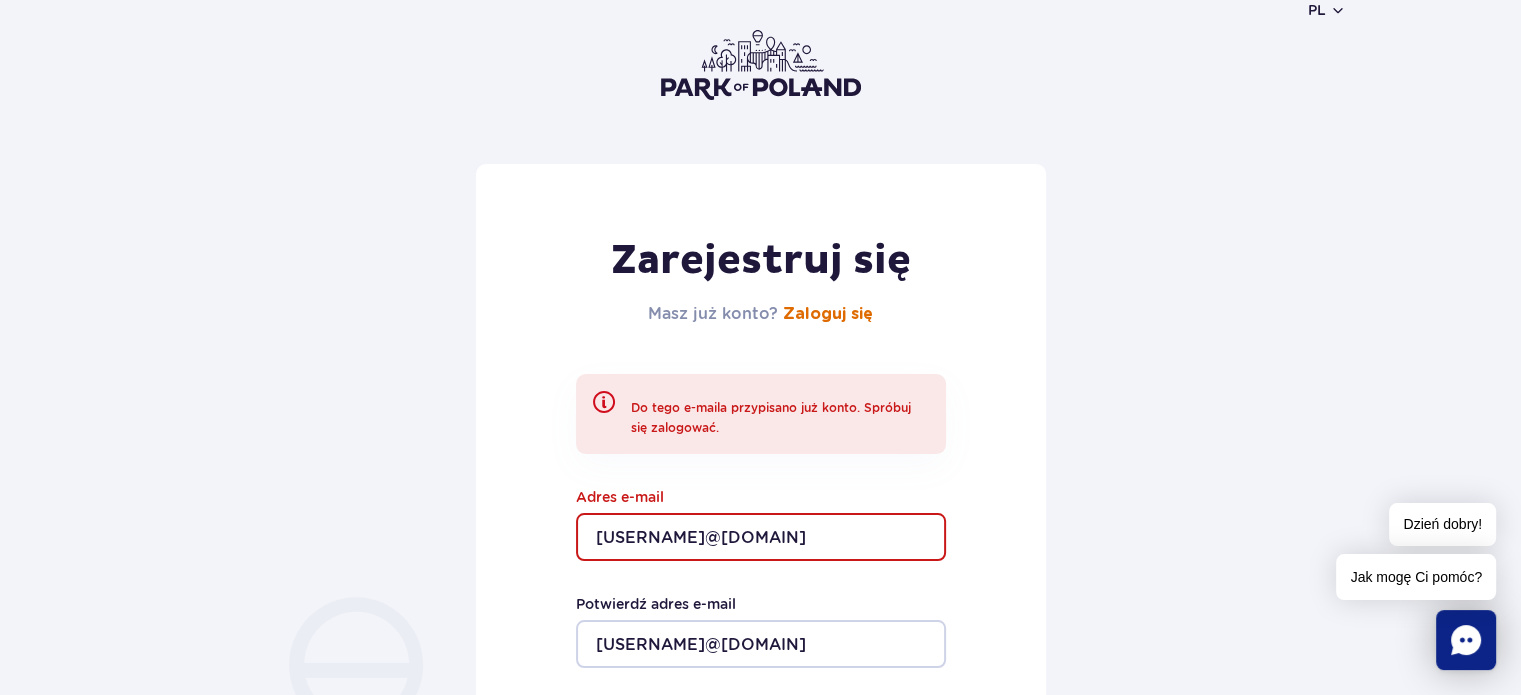 click on "Zaloguj się" at bounding box center [828, 314] 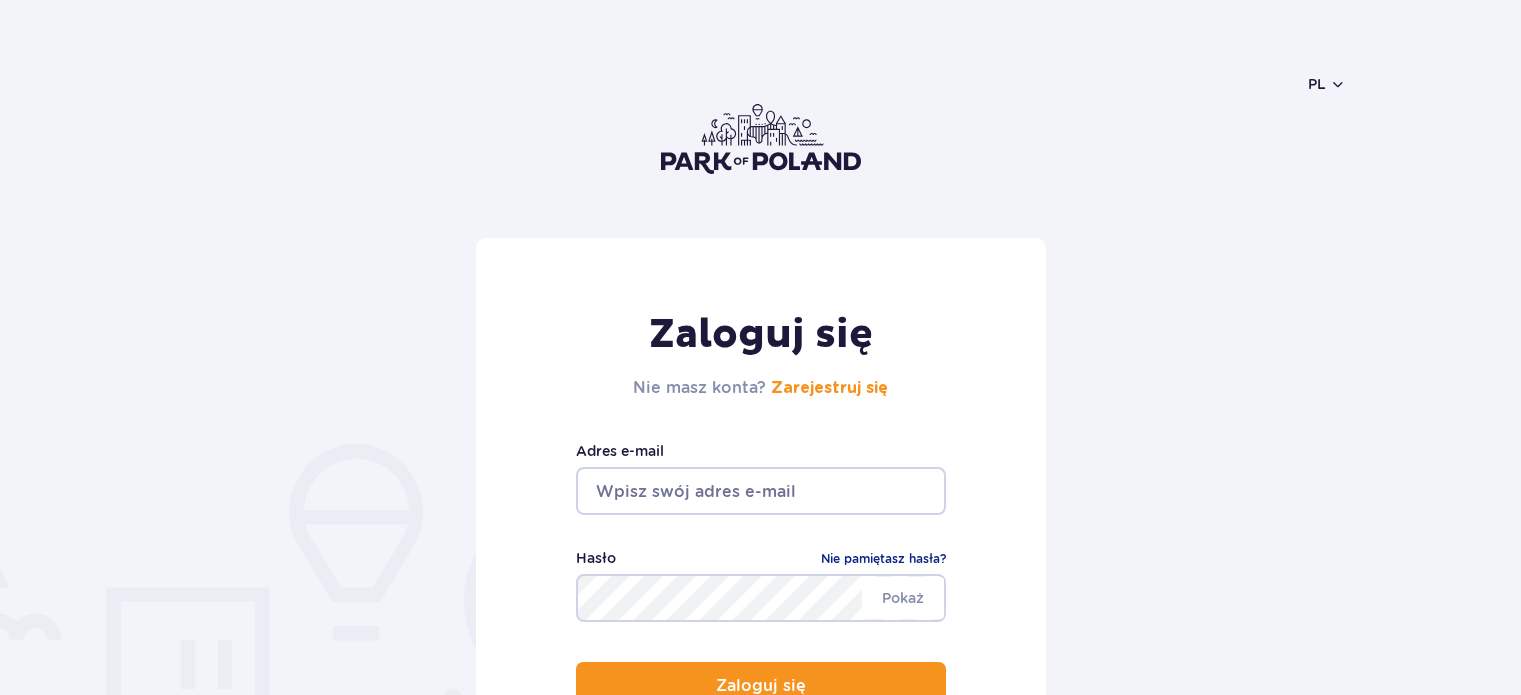 scroll, scrollTop: 0, scrollLeft: 0, axis: both 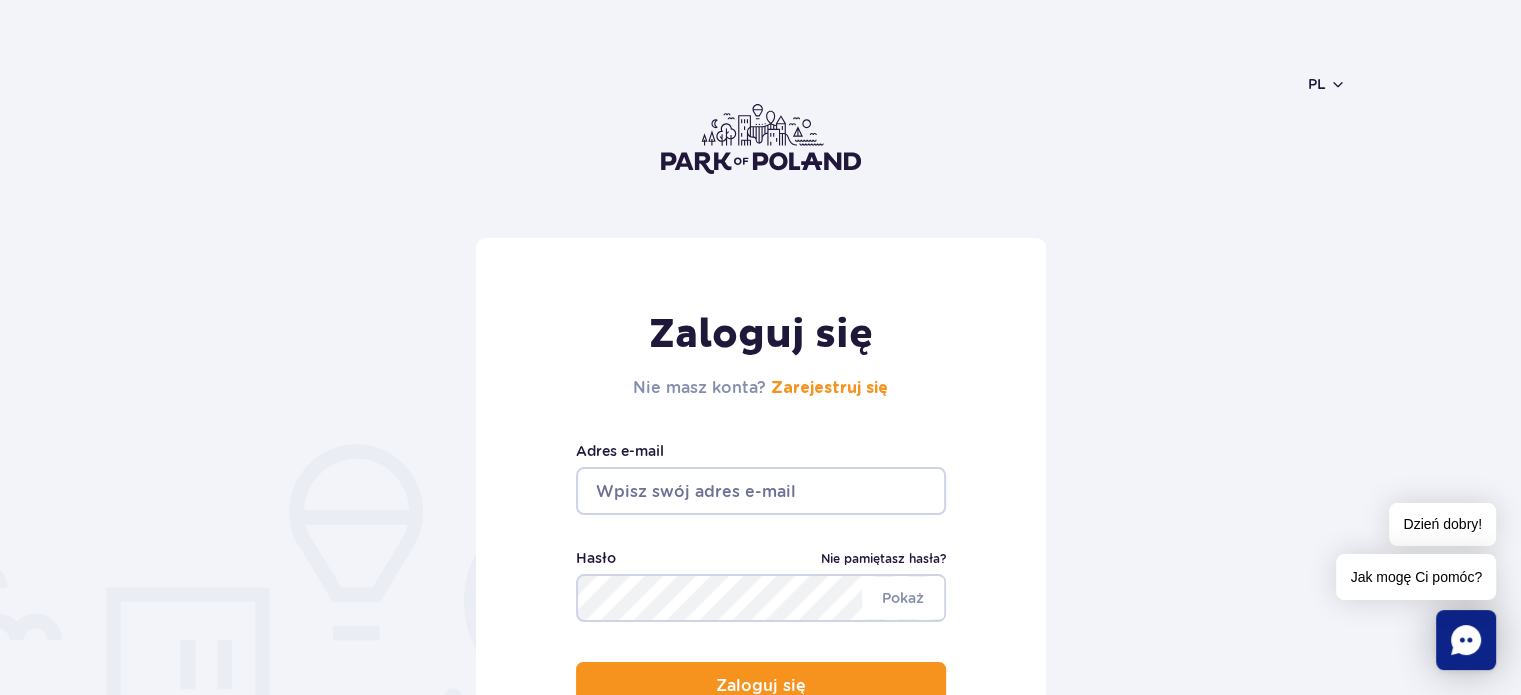 click on "Nie pamiętasz hasła?" at bounding box center (883, 559) 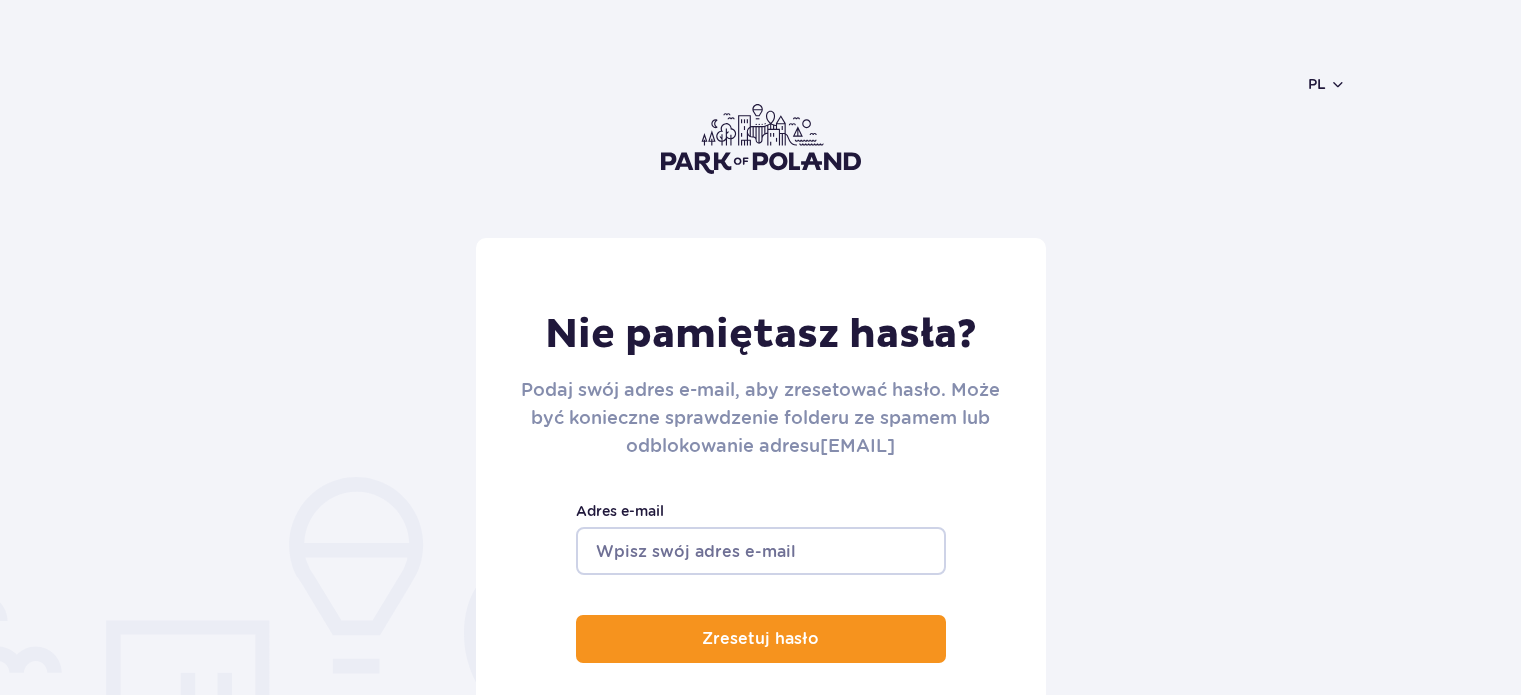 drag, startPoint x: 0, startPoint y: 0, endPoint x: 765, endPoint y: 559, distance: 947.4735 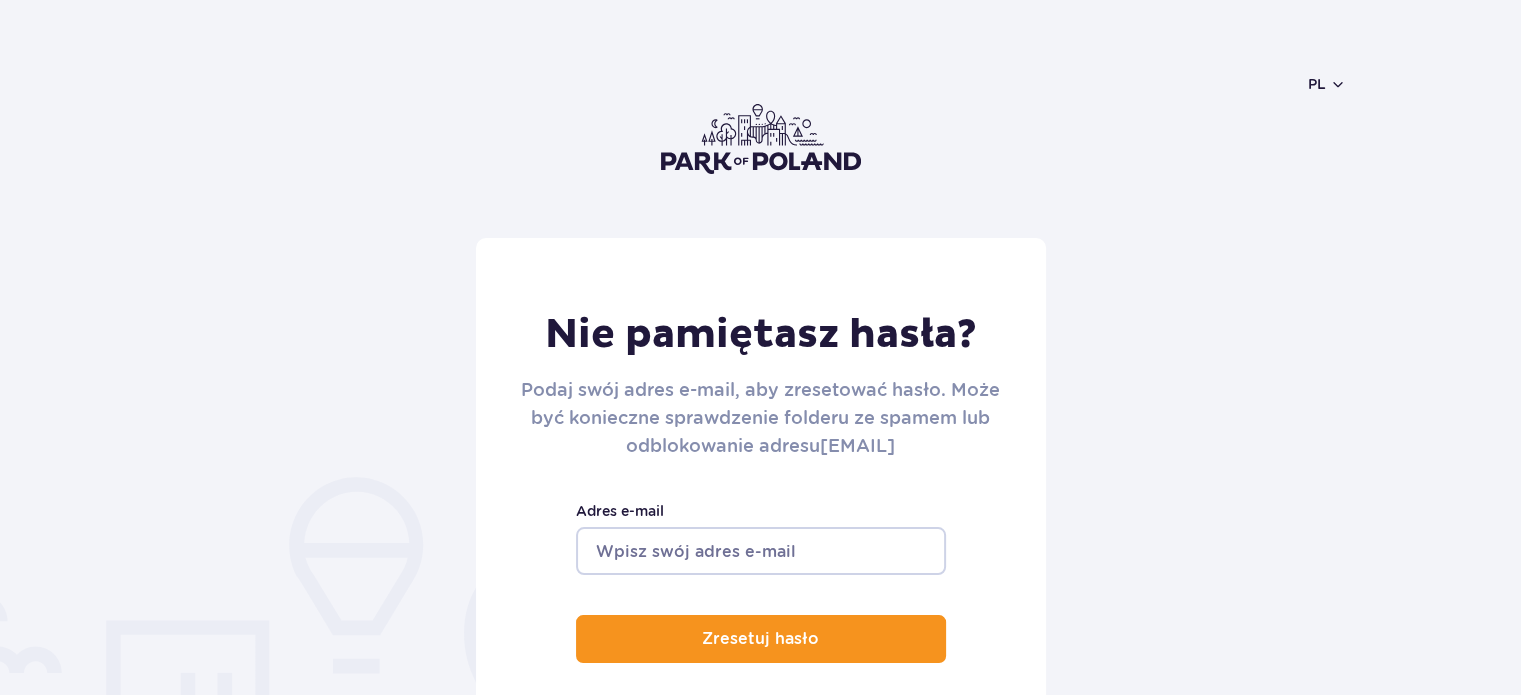 click on "Adres e-mail" at bounding box center (761, 551) 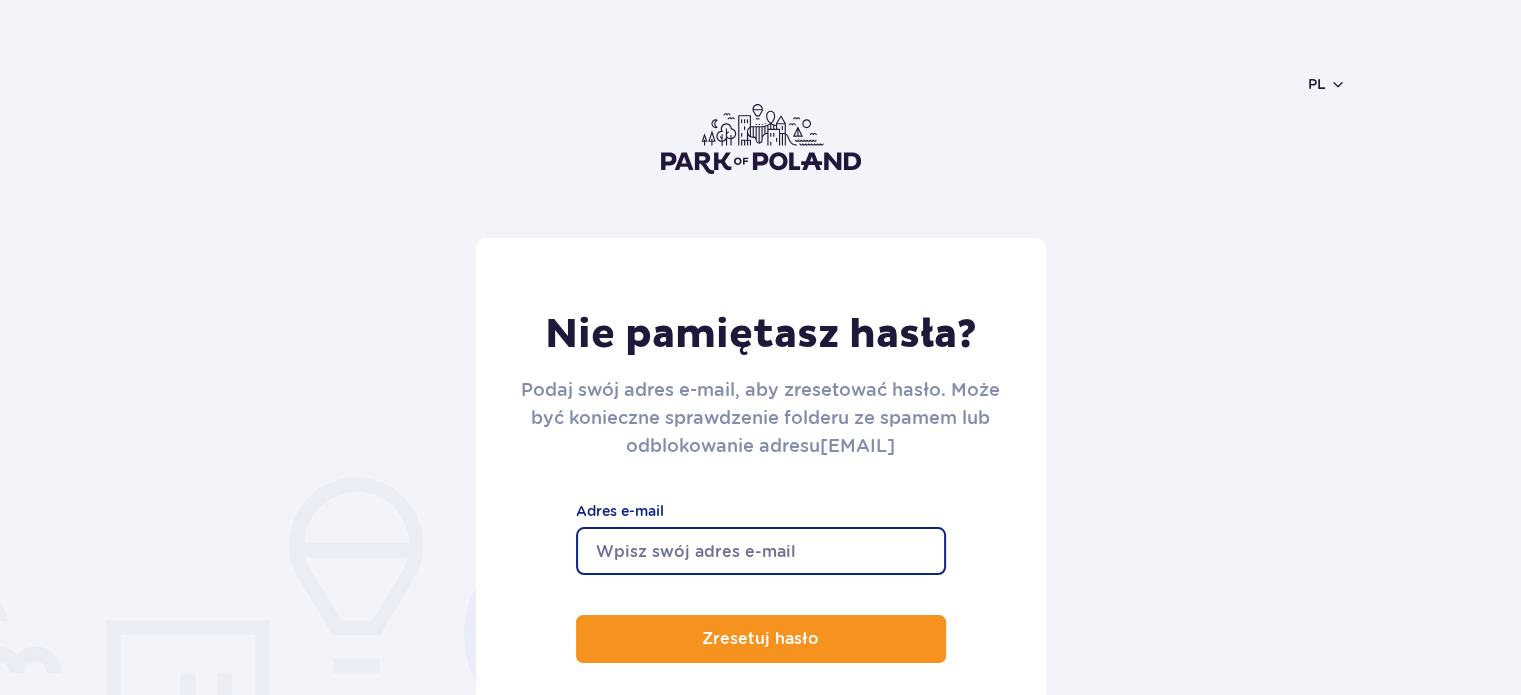 scroll, scrollTop: 0, scrollLeft: 0, axis: both 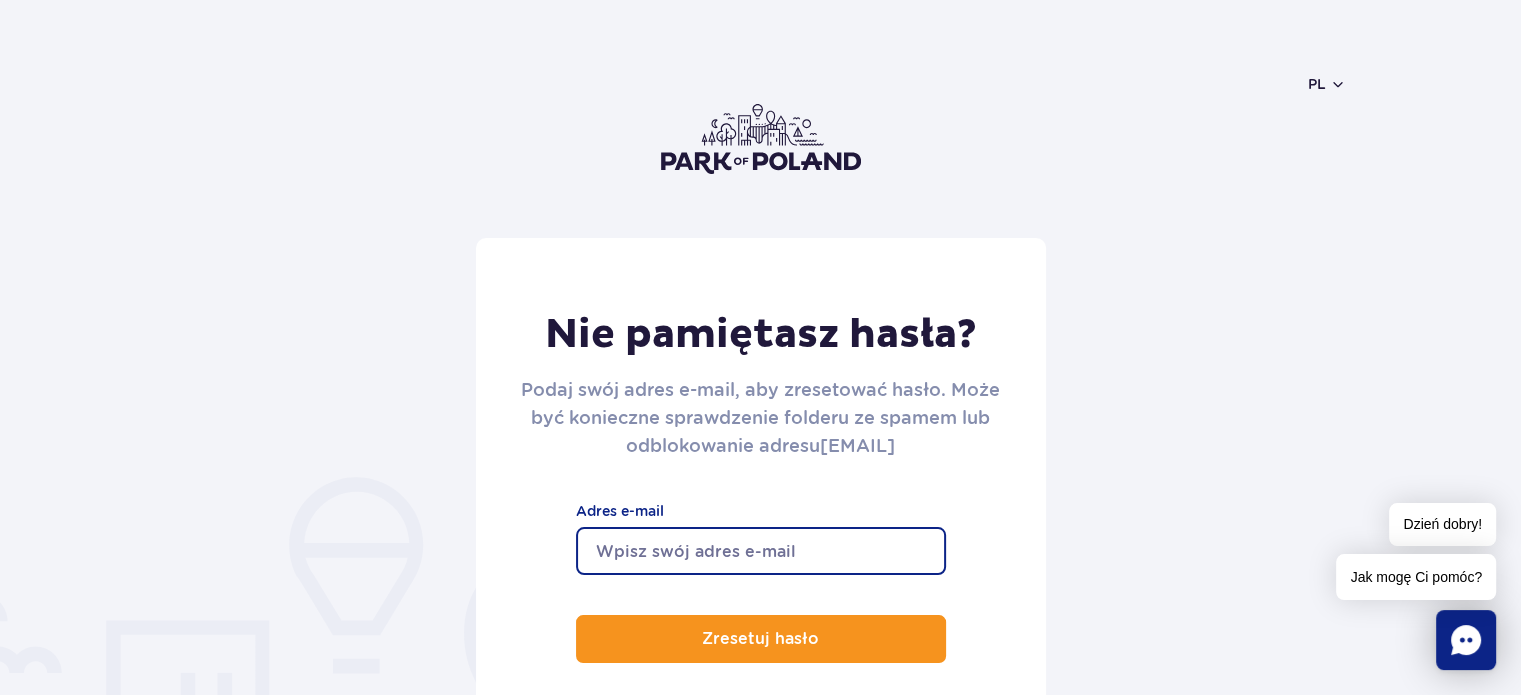 type on "[EMAIL]" 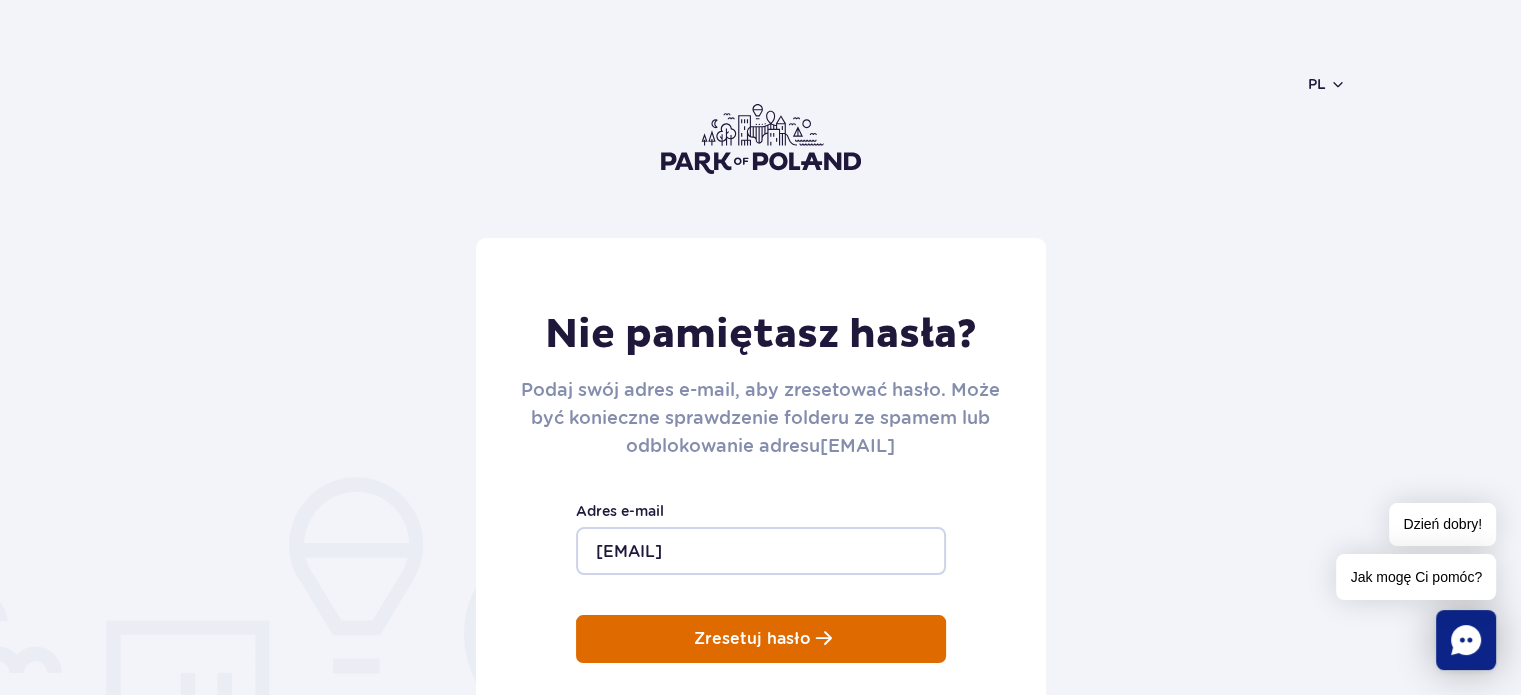 click on "Zresetuj hasło" at bounding box center (752, 639) 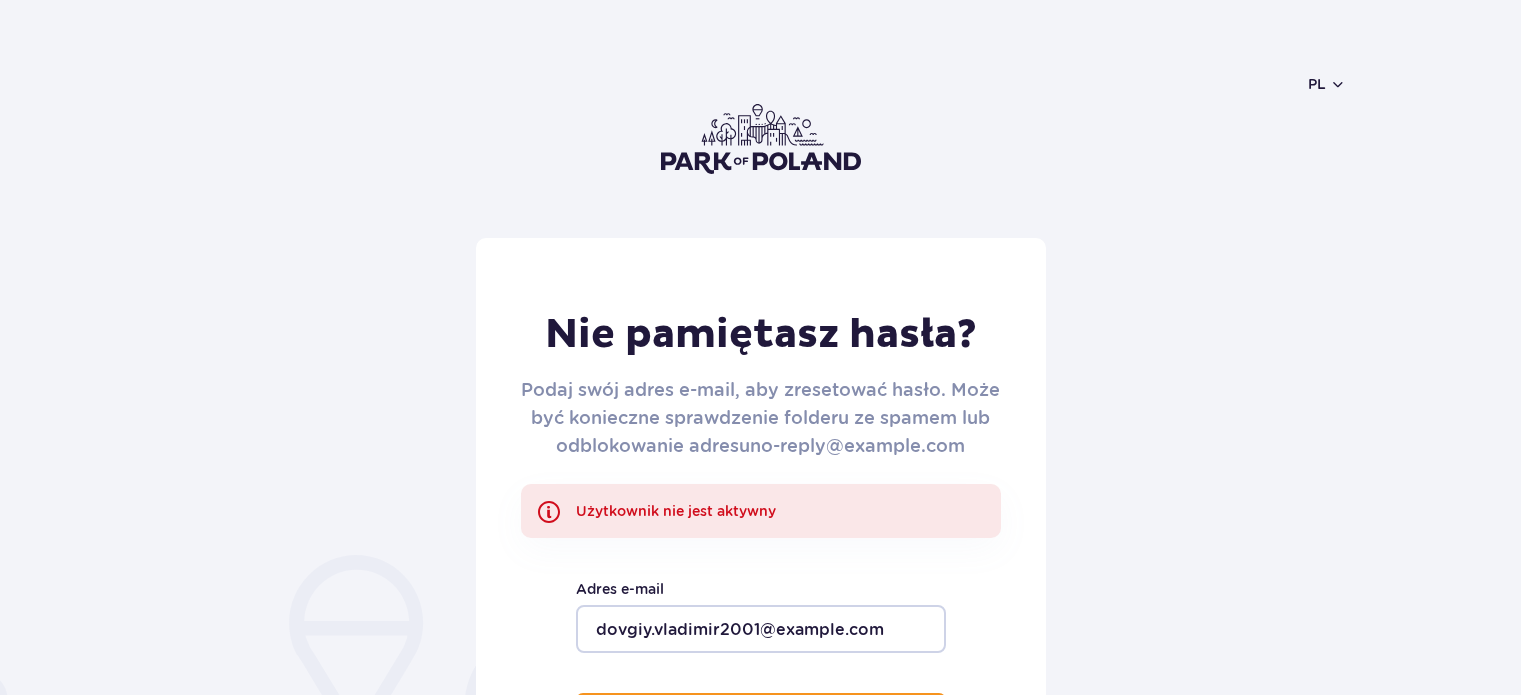 scroll, scrollTop: 0, scrollLeft: 0, axis: both 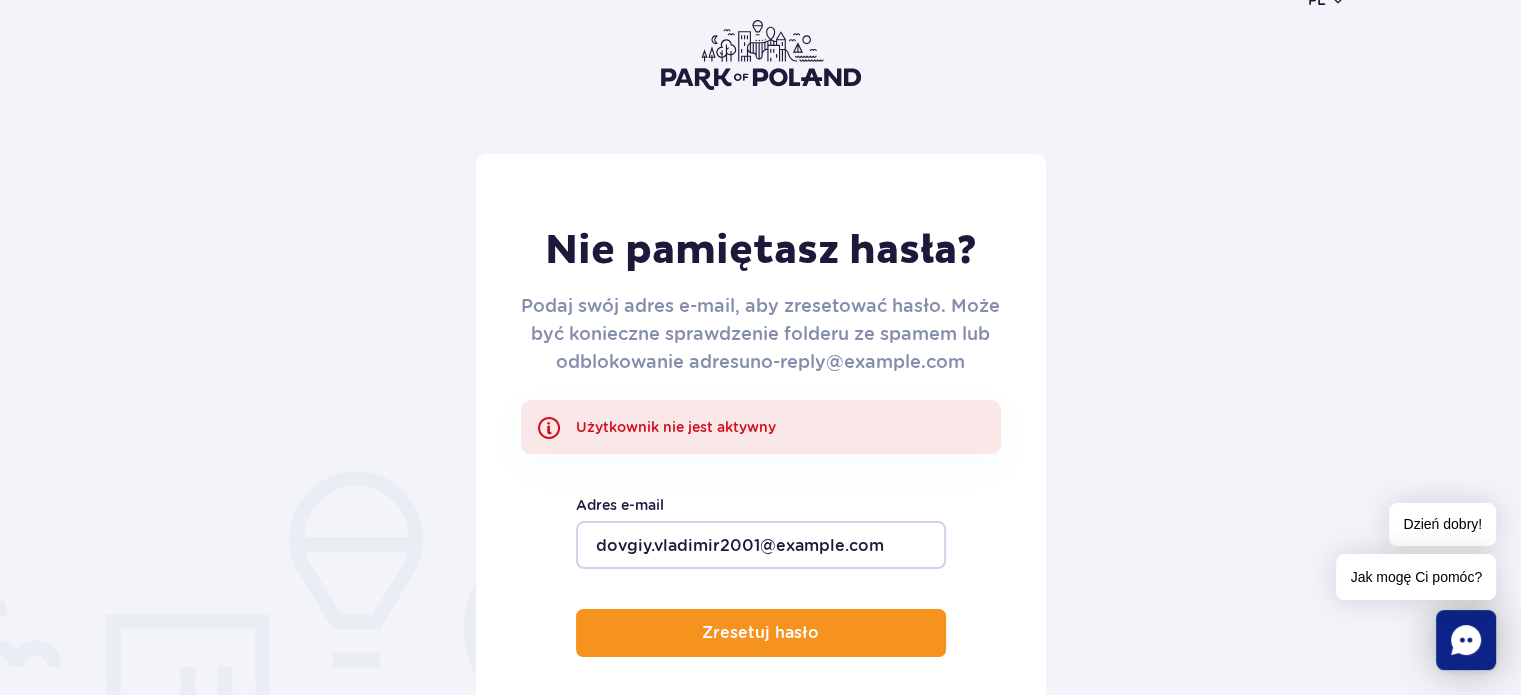 drag, startPoint x: 588, startPoint y: 423, endPoint x: 825, endPoint y: 418, distance: 237.05273 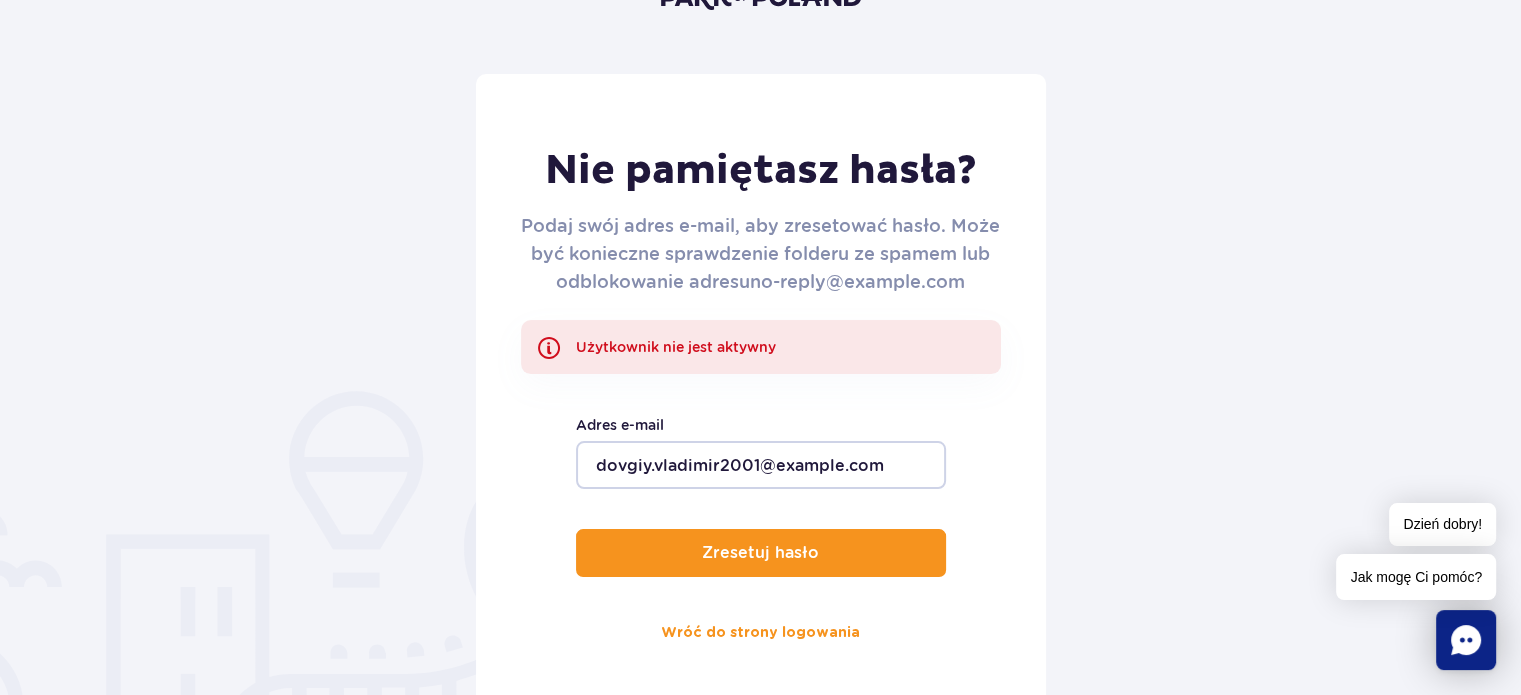 scroll, scrollTop: 0, scrollLeft: 0, axis: both 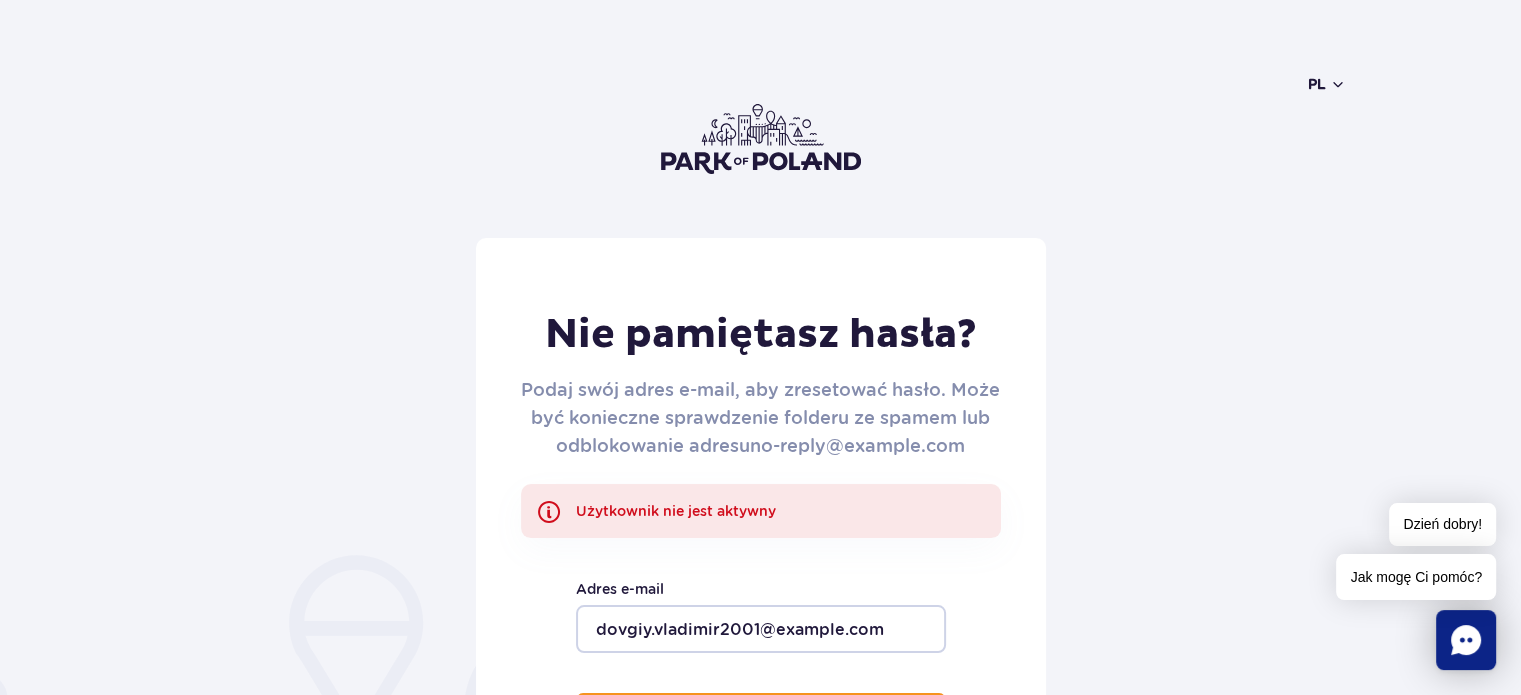 click on "pl" at bounding box center (1327, 84) 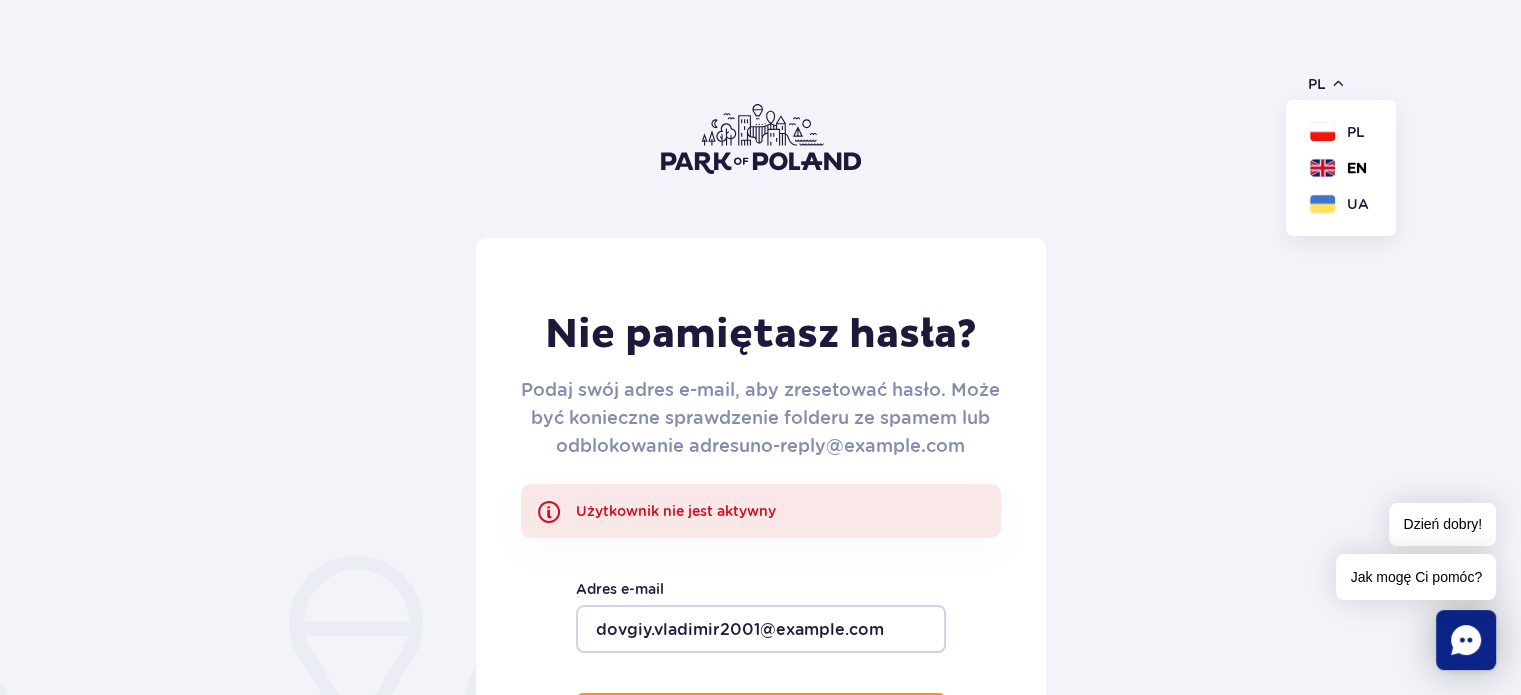 click on "EN" at bounding box center [1357, 168] 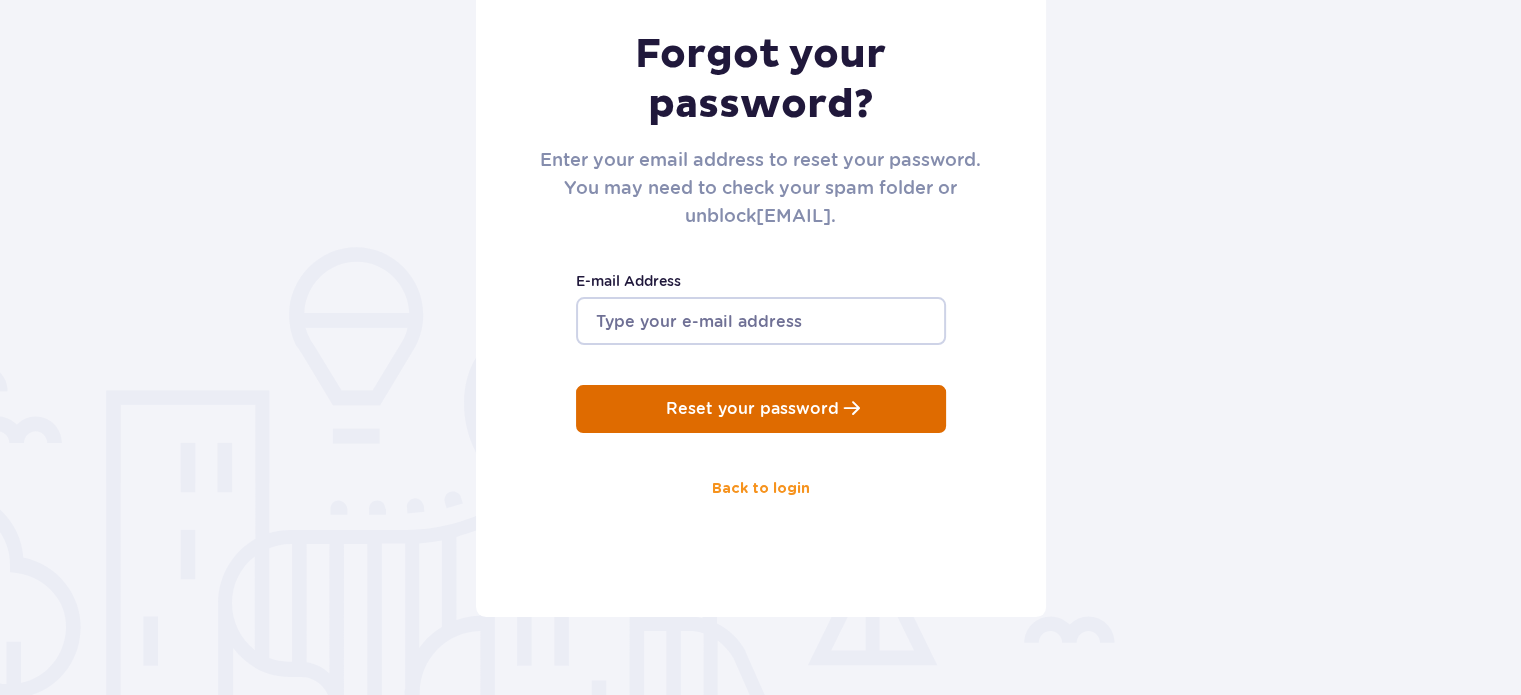 scroll, scrollTop: 280, scrollLeft: 0, axis: vertical 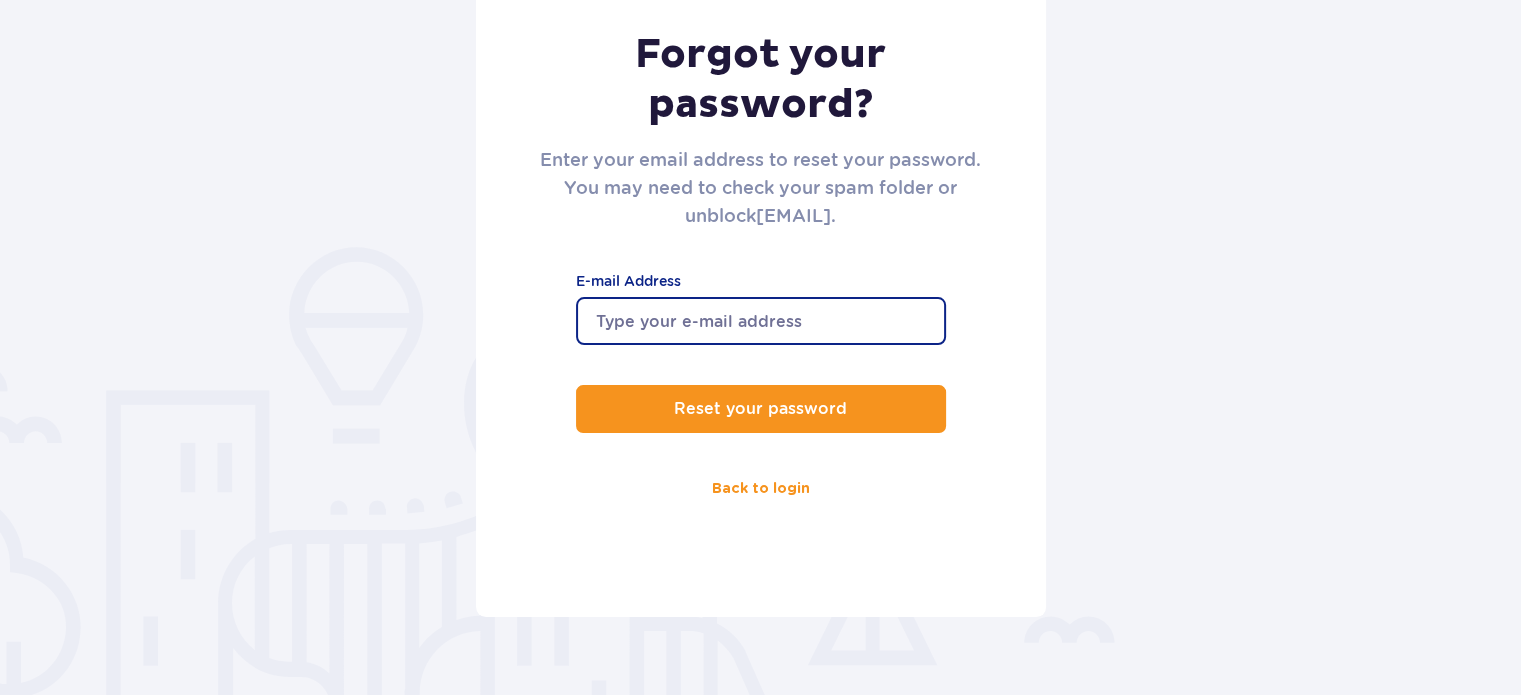 click on "E-mail Address" at bounding box center [761, 321] 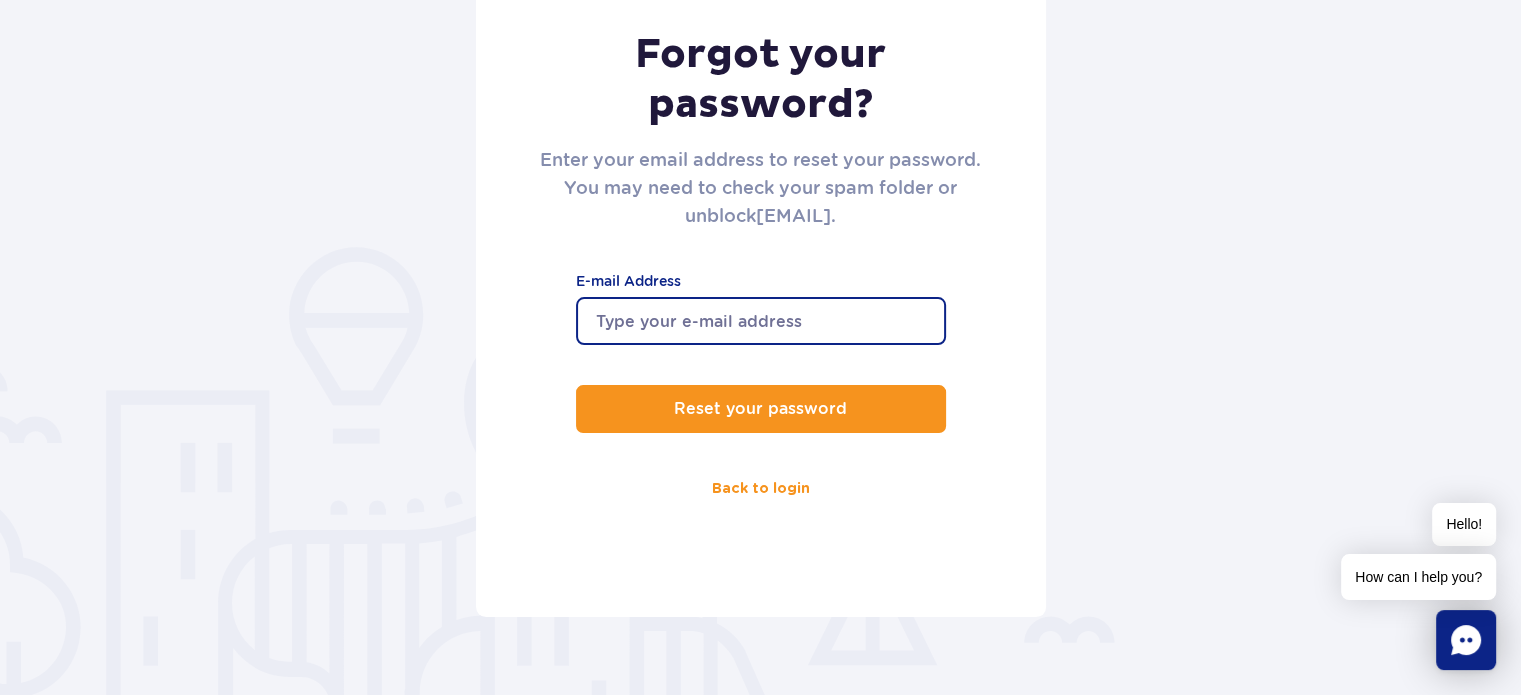 type on "[EMAIL]" 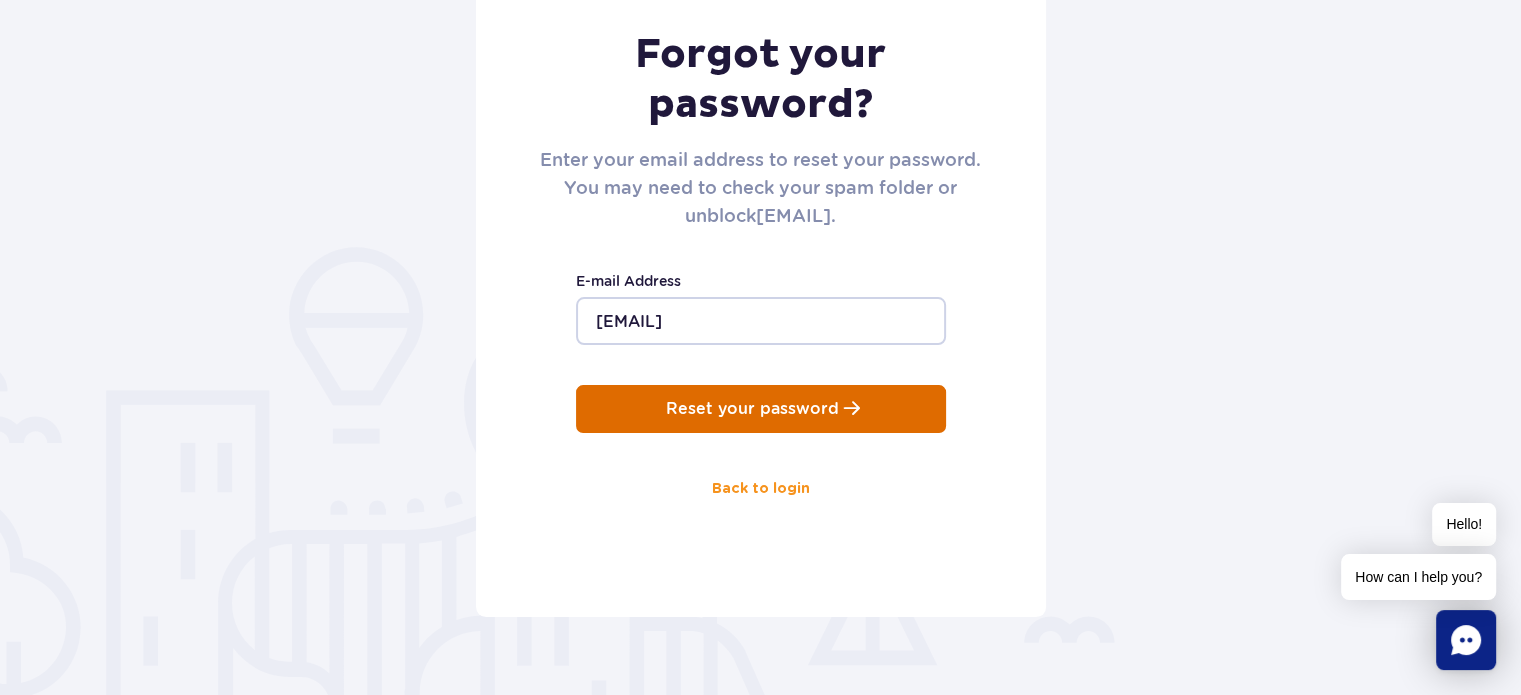 click on "Reset your password" at bounding box center [752, 409] 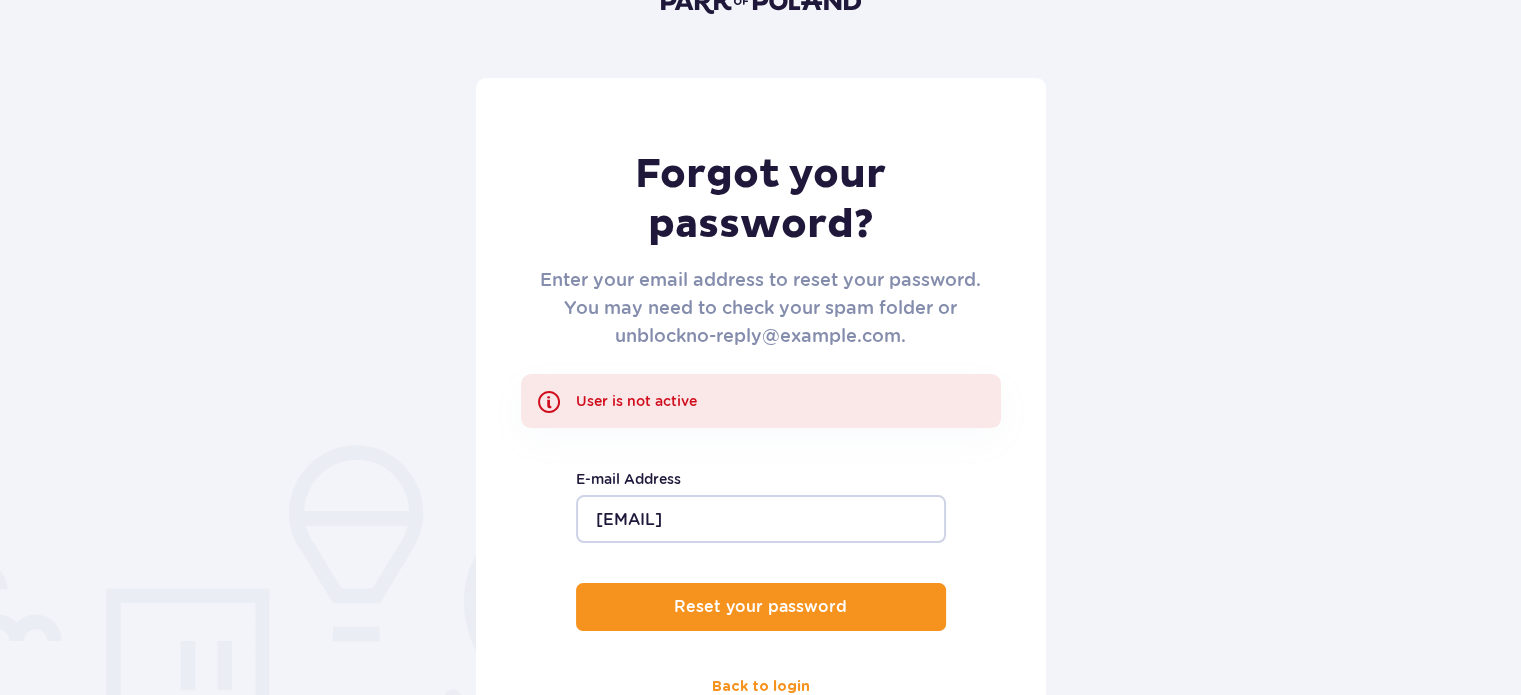 scroll, scrollTop: 196, scrollLeft: 0, axis: vertical 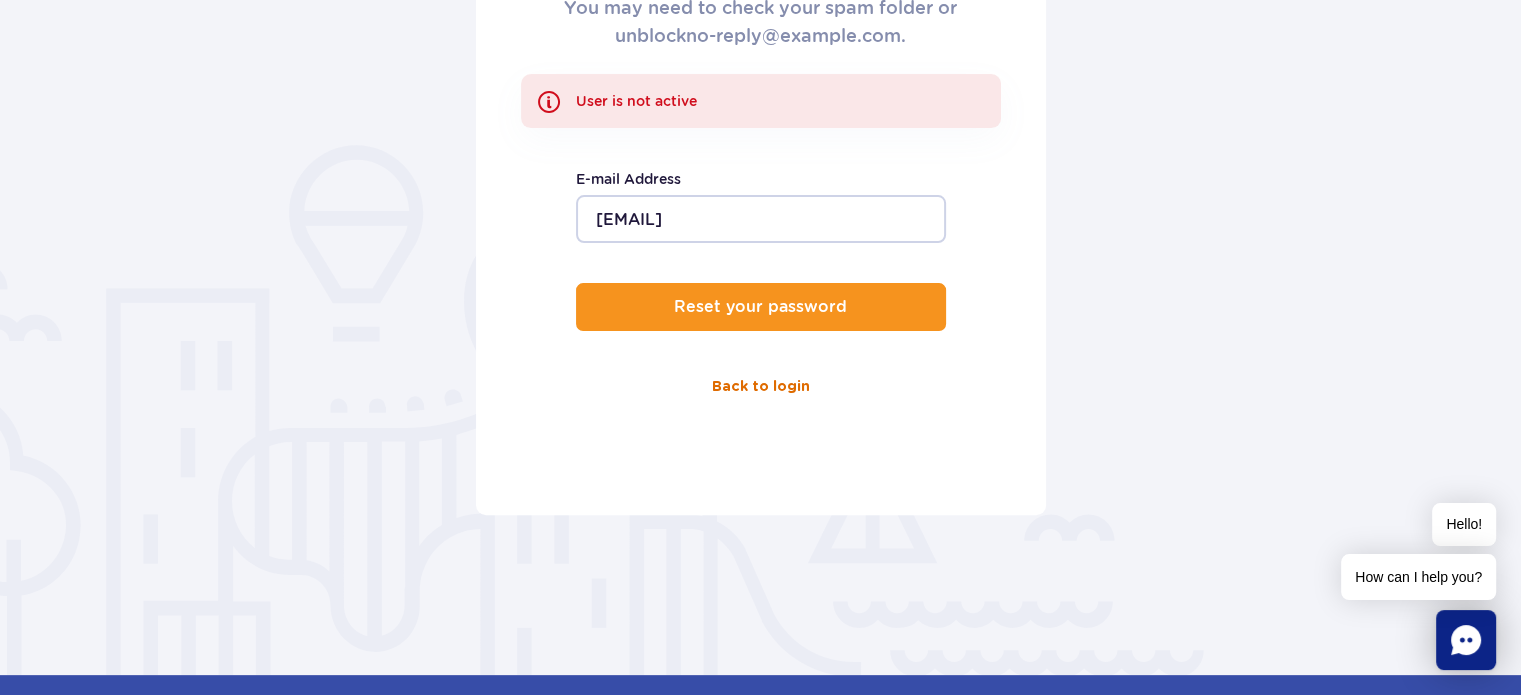 click on "Back to login" at bounding box center (761, 387) 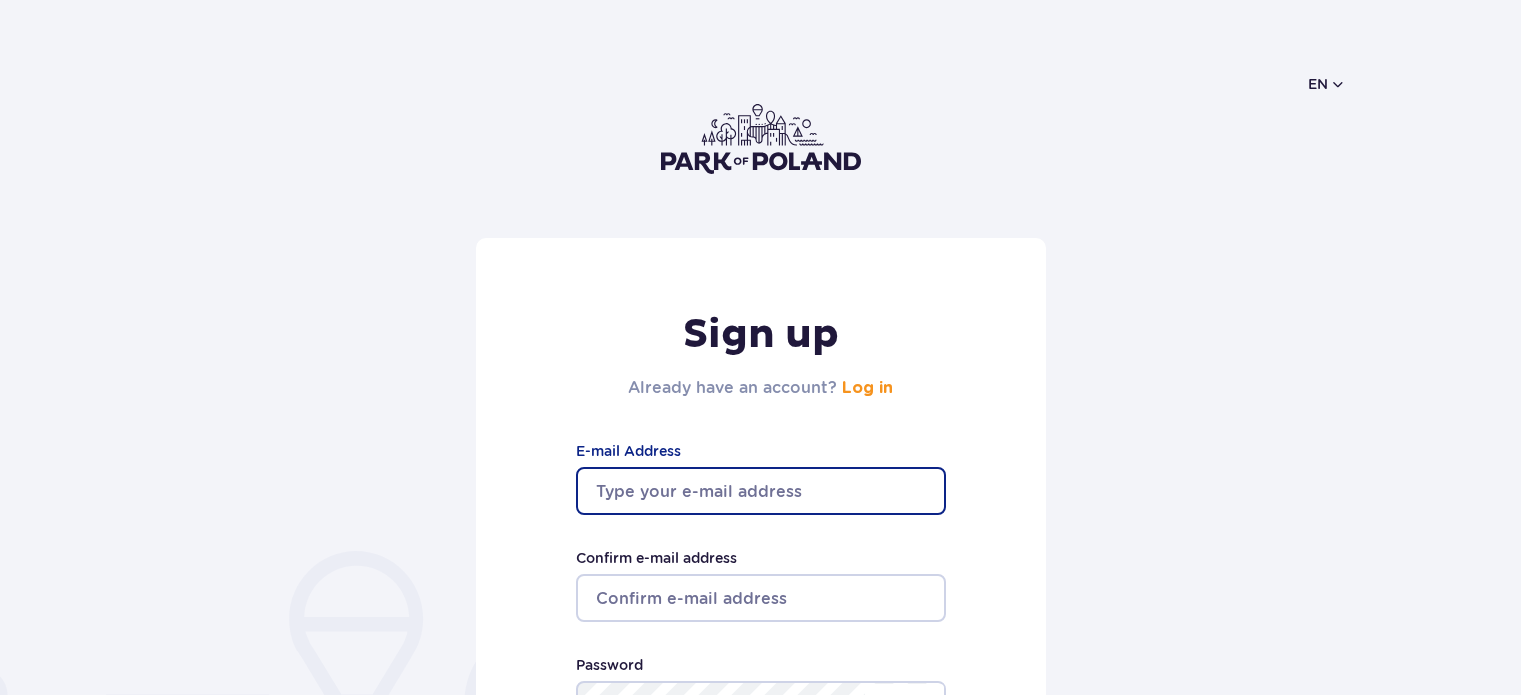 click on "E-mail Address" at bounding box center (761, 491) 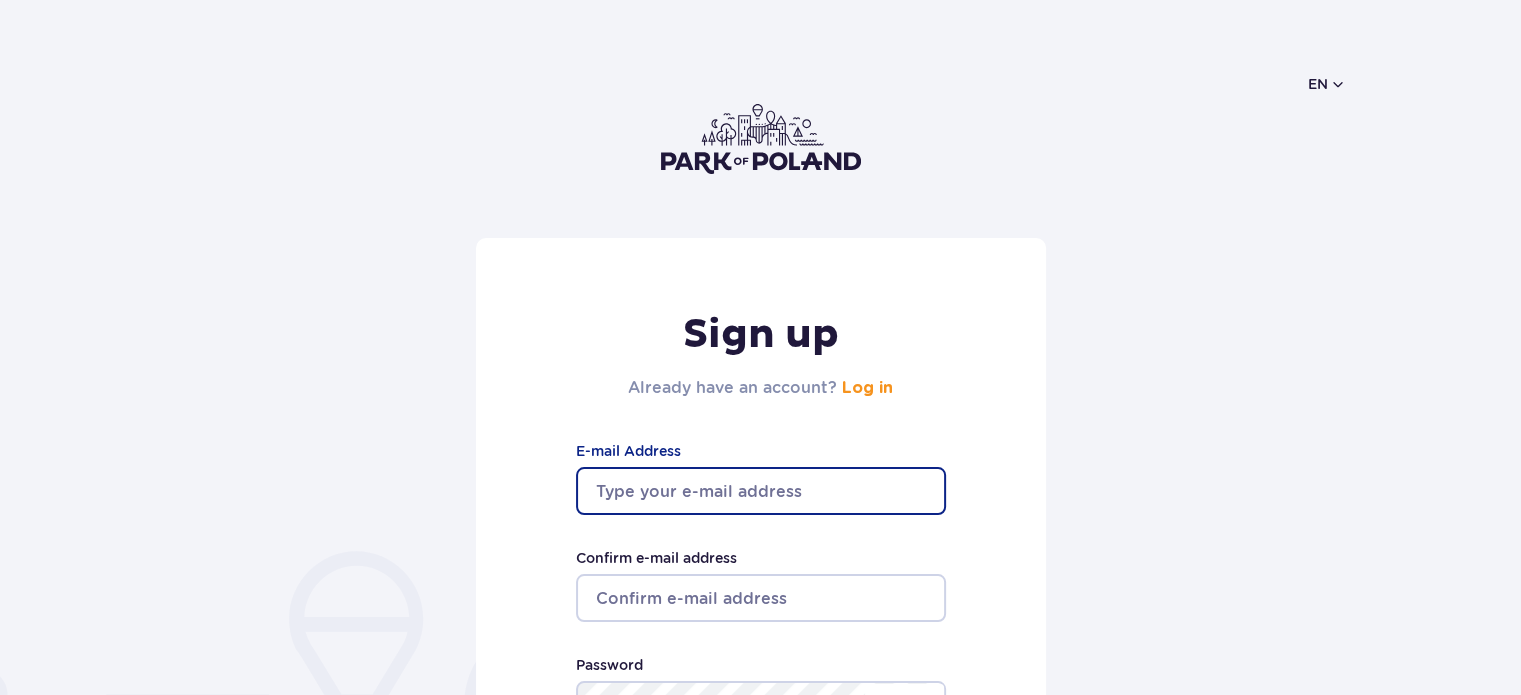 scroll, scrollTop: 0, scrollLeft: 0, axis: both 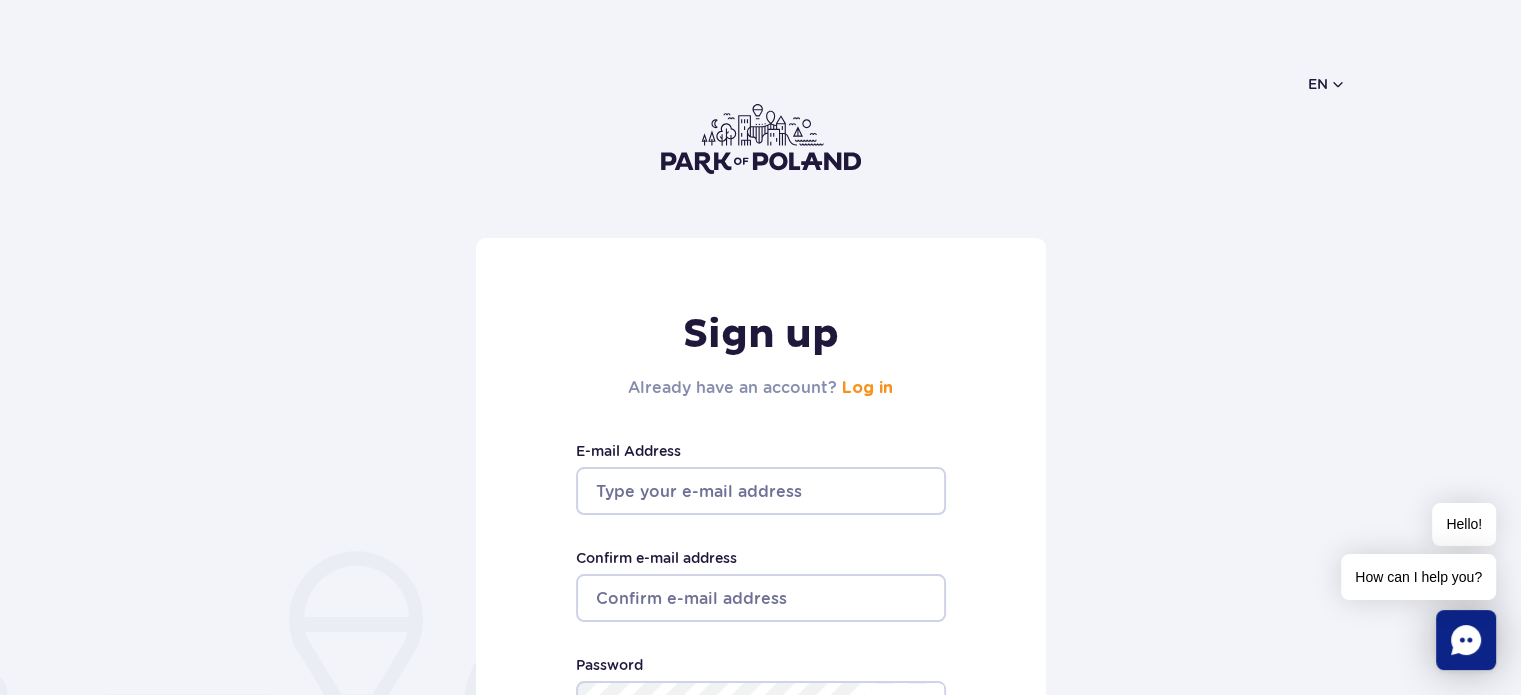 drag, startPoint x: 725, startPoint y: 520, endPoint x: 694, endPoint y: 495, distance: 39.824615 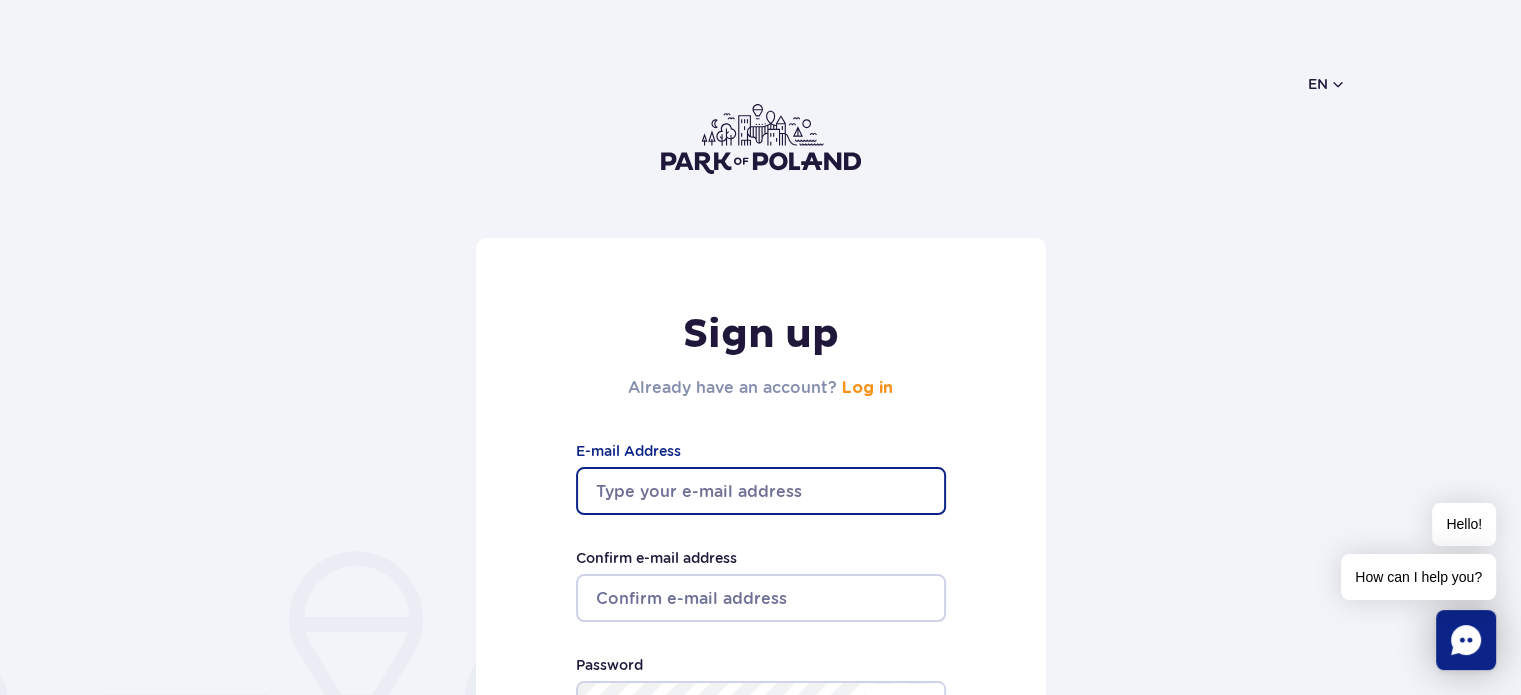 click on "E-mail Address" at bounding box center [761, 491] 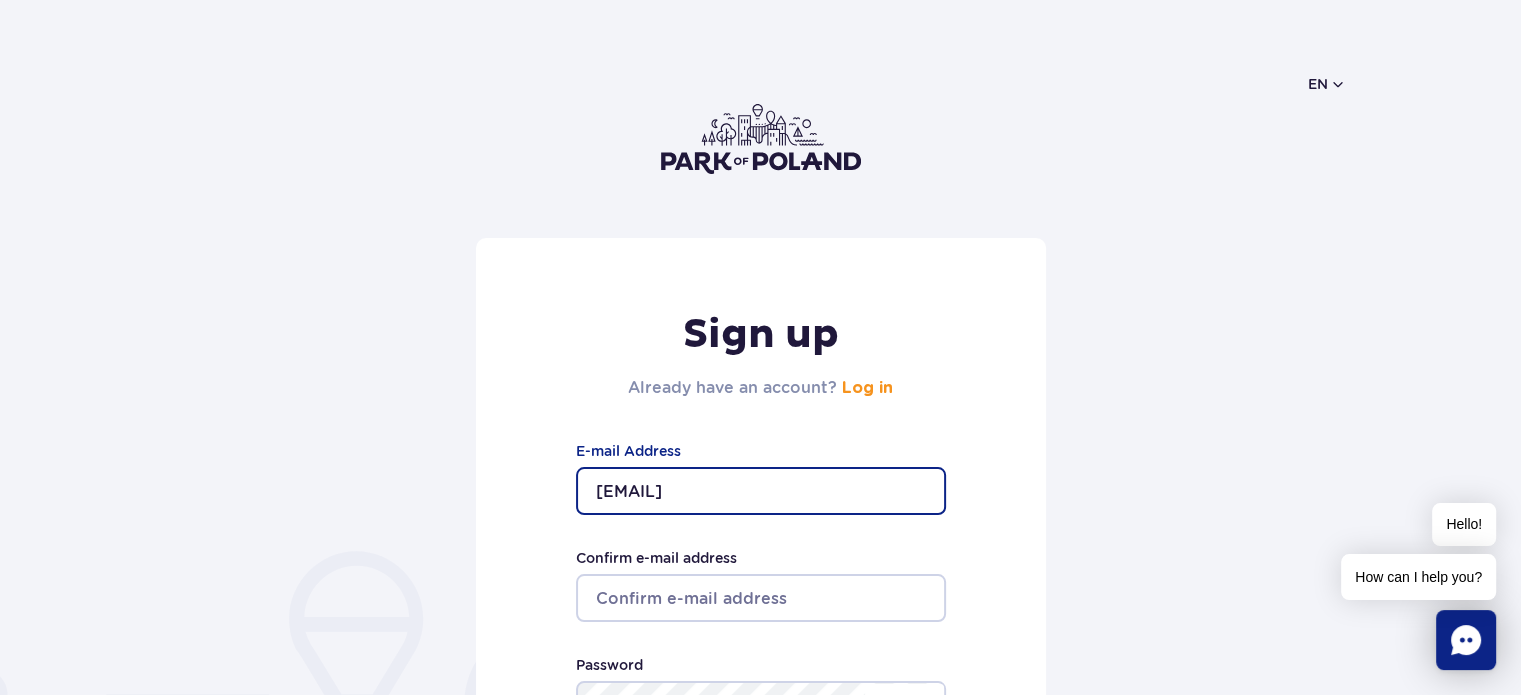 type on "[EMAIL]" 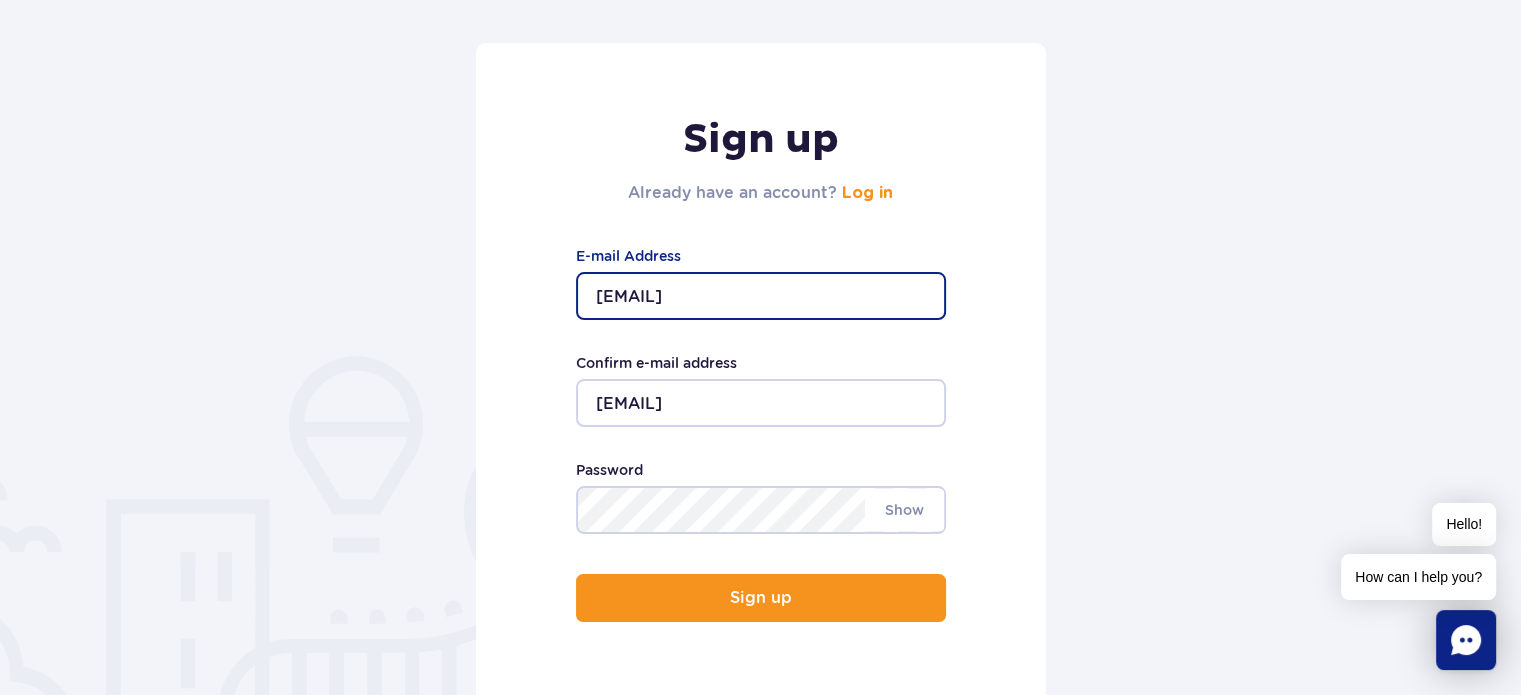 scroll, scrollTop: 204, scrollLeft: 0, axis: vertical 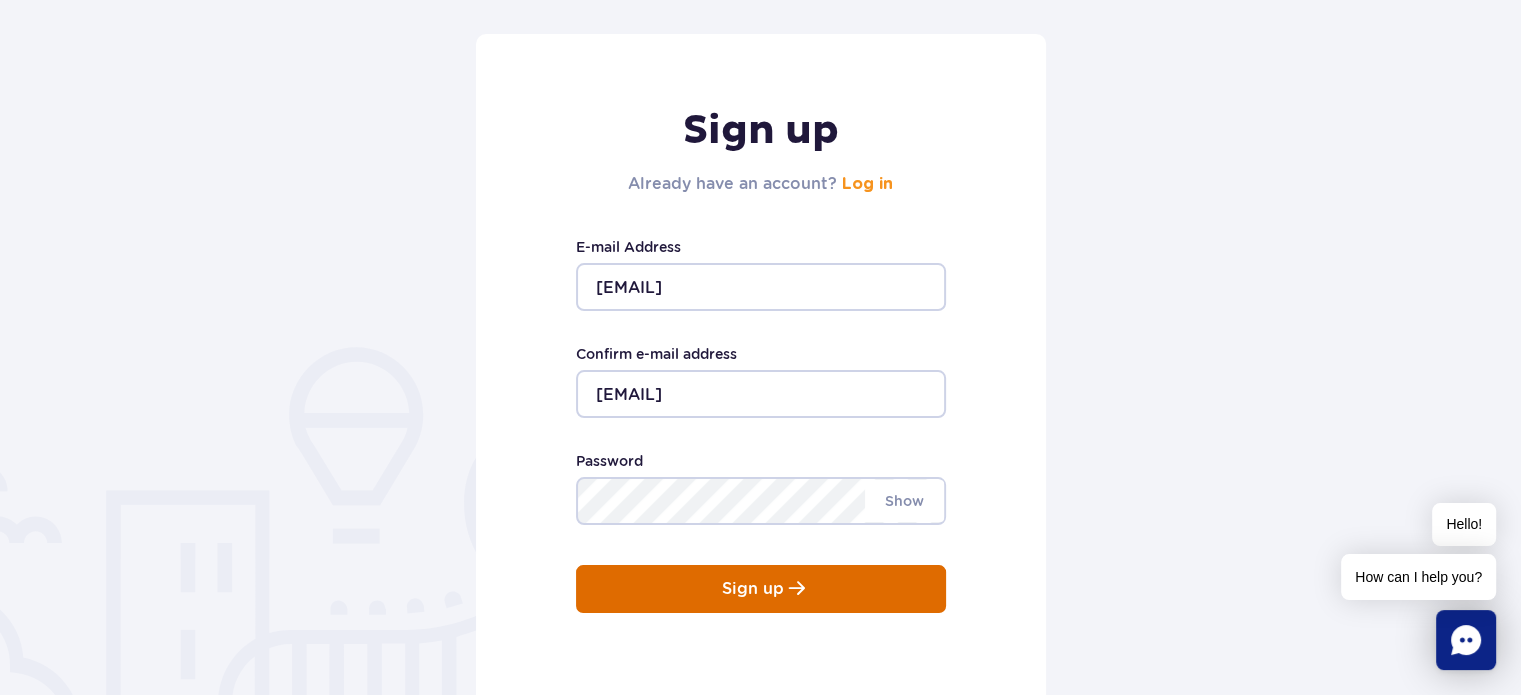click on "Sign up" at bounding box center [761, 589] 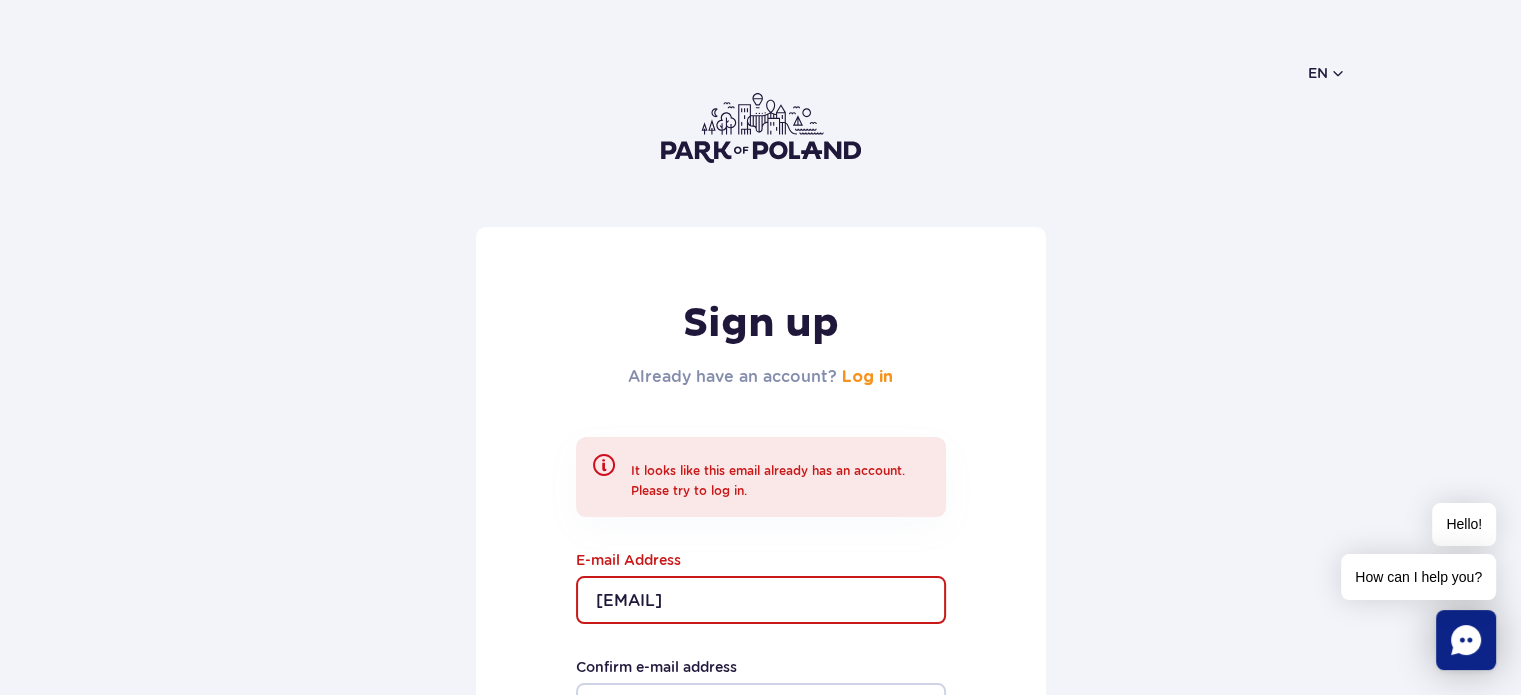 scroll, scrollTop: 12, scrollLeft: 0, axis: vertical 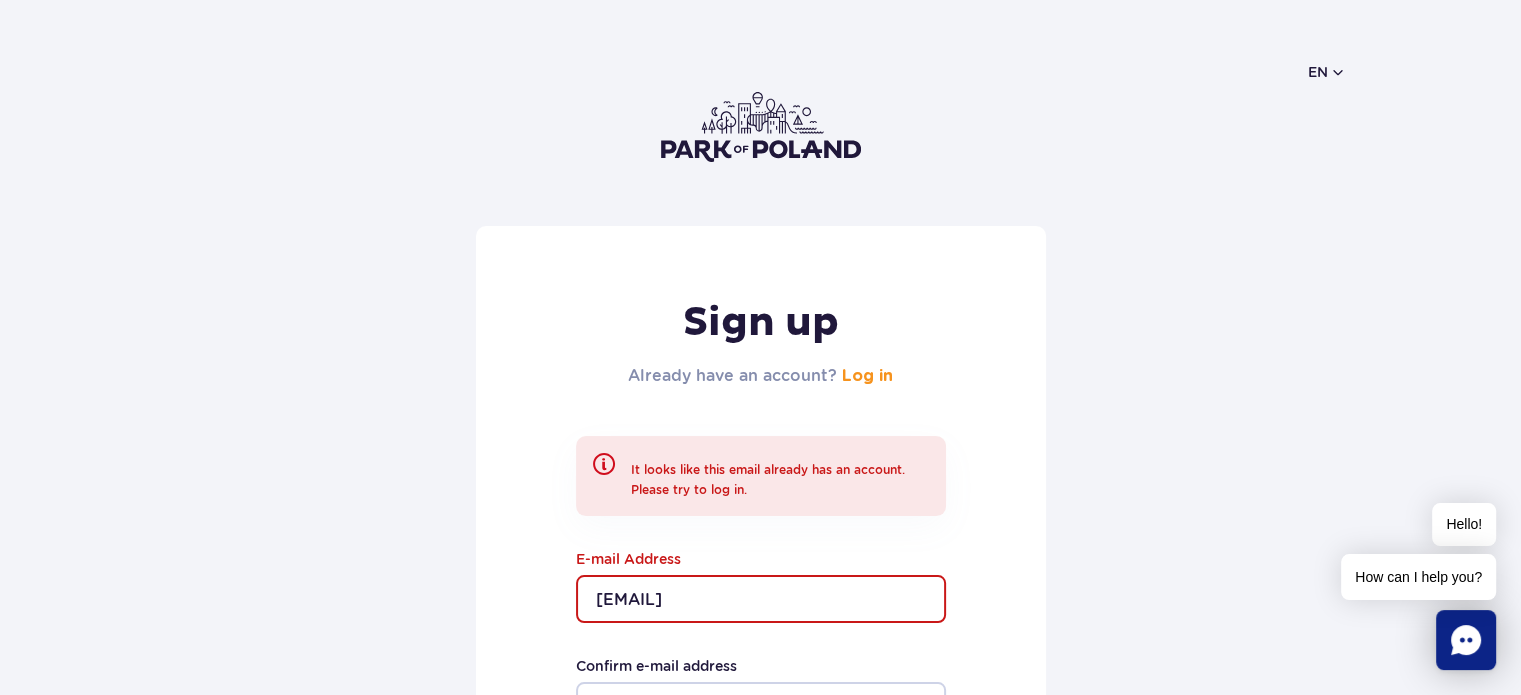 drag, startPoint x: 713, startPoint y: 464, endPoint x: 792, endPoint y: 488, distance: 82.565125 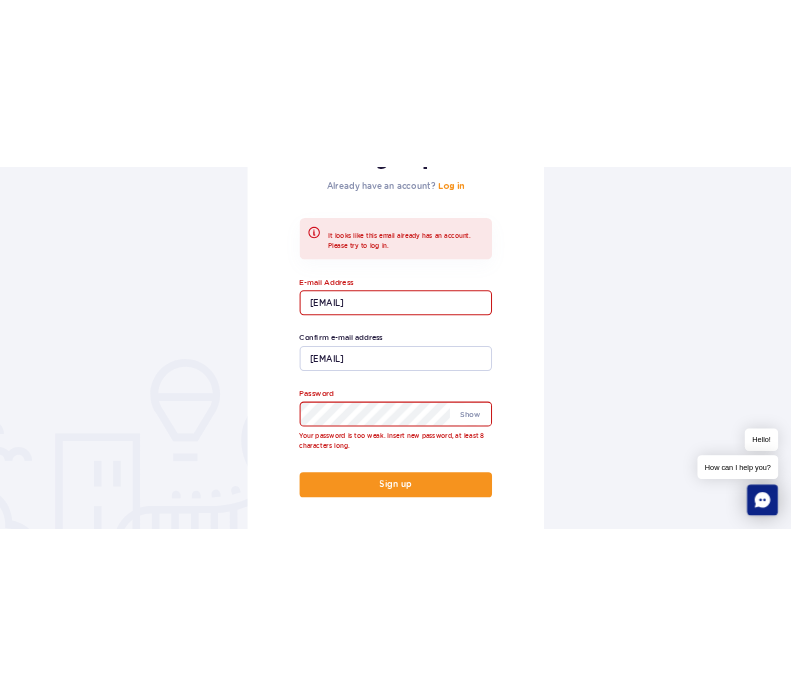 scroll, scrollTop: 351, scrollLeft: 0, axis: vertical 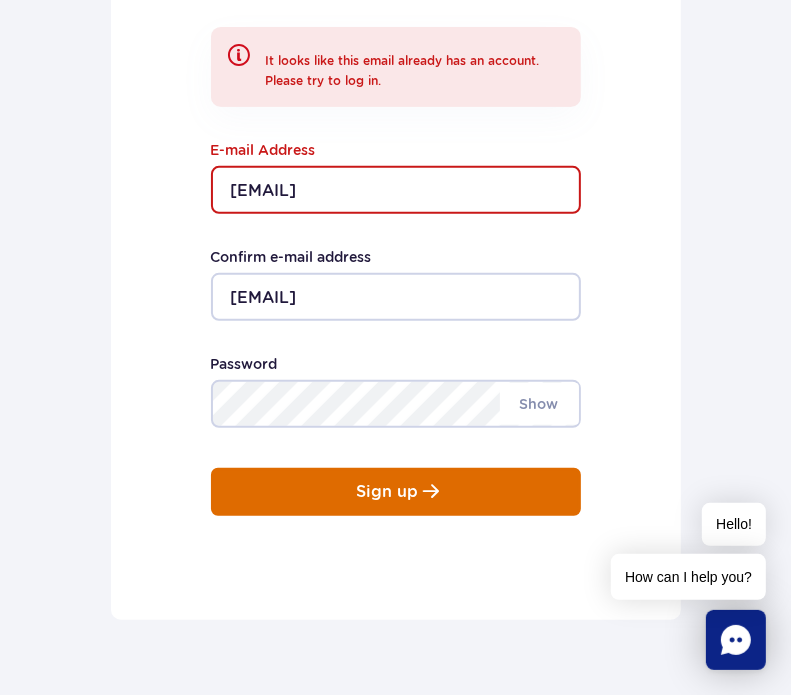 click on "Sign up
Already have an account?
Log in
It looks like this email already has an account. Please try to log in.
[EMAIL]
E-mail Address
[EMAIL]
Confirm e-mail address
Your password is too weak. Insert new password, at least 8 characters long.
Show
Password
Sign up" at bounding box center (396, 218) 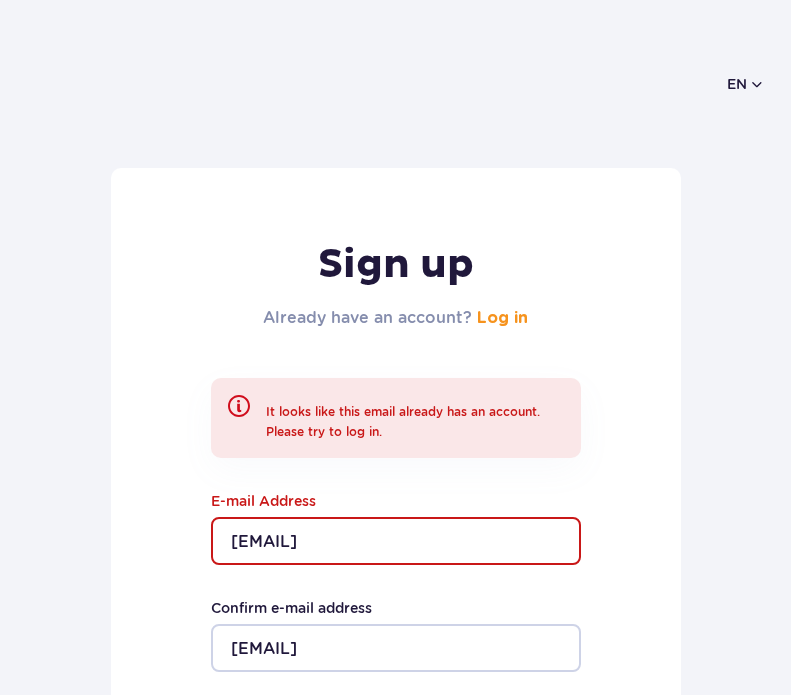 scroll, scrollTop: 179, scrollLeft: 0, axis: vertical 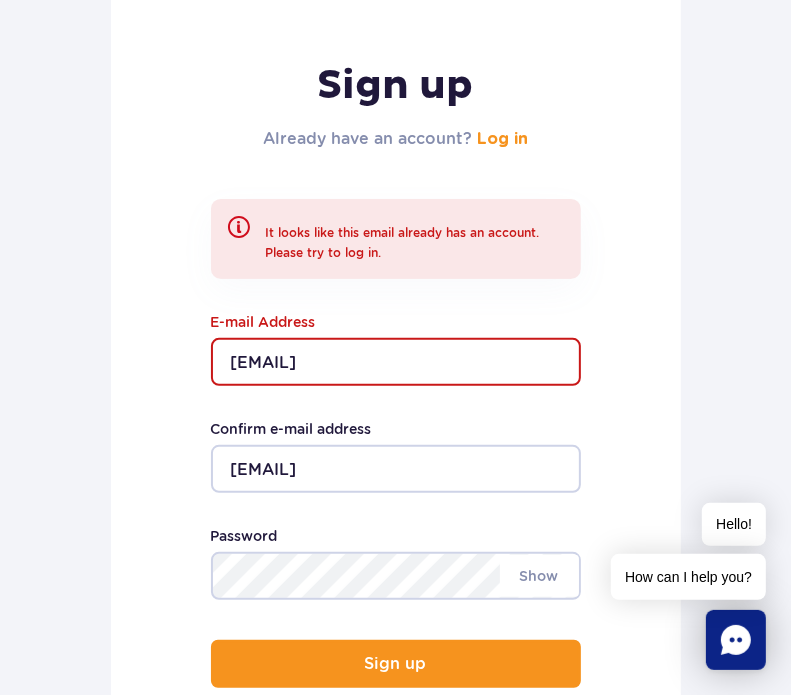 click on "Sign up
Already have an account?
Log in
It looks like this email already has an account. Please try to log in.
dovgiy.vladimir2001@gmail.com
E-mail Address
dovgiy.vladimir2001@gmail.com
Confirm e-mail address
At least 8 characters long.
Show
Password
Sign up" at bounding box center (396, 390) 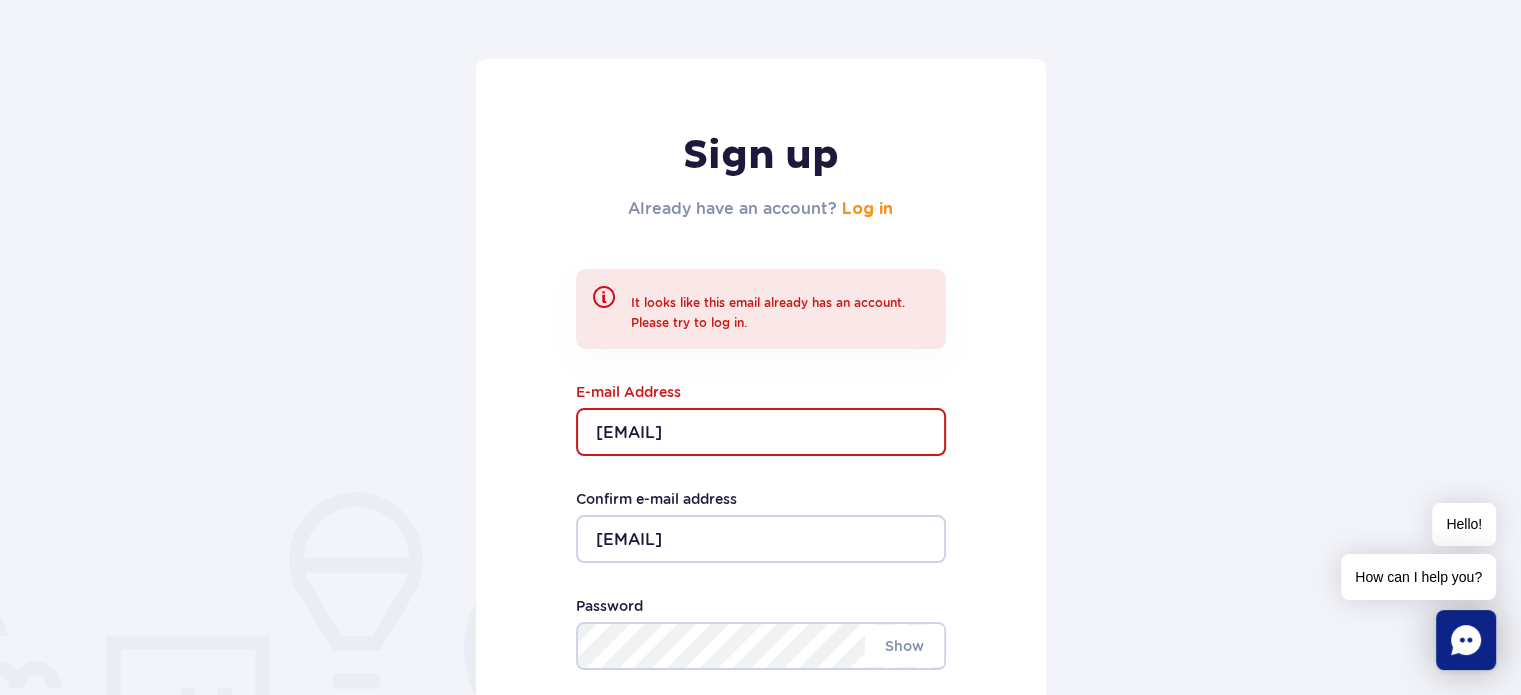 click on "It looks like this email already has an account. Please try to log in." at bounding box center [780, 313] 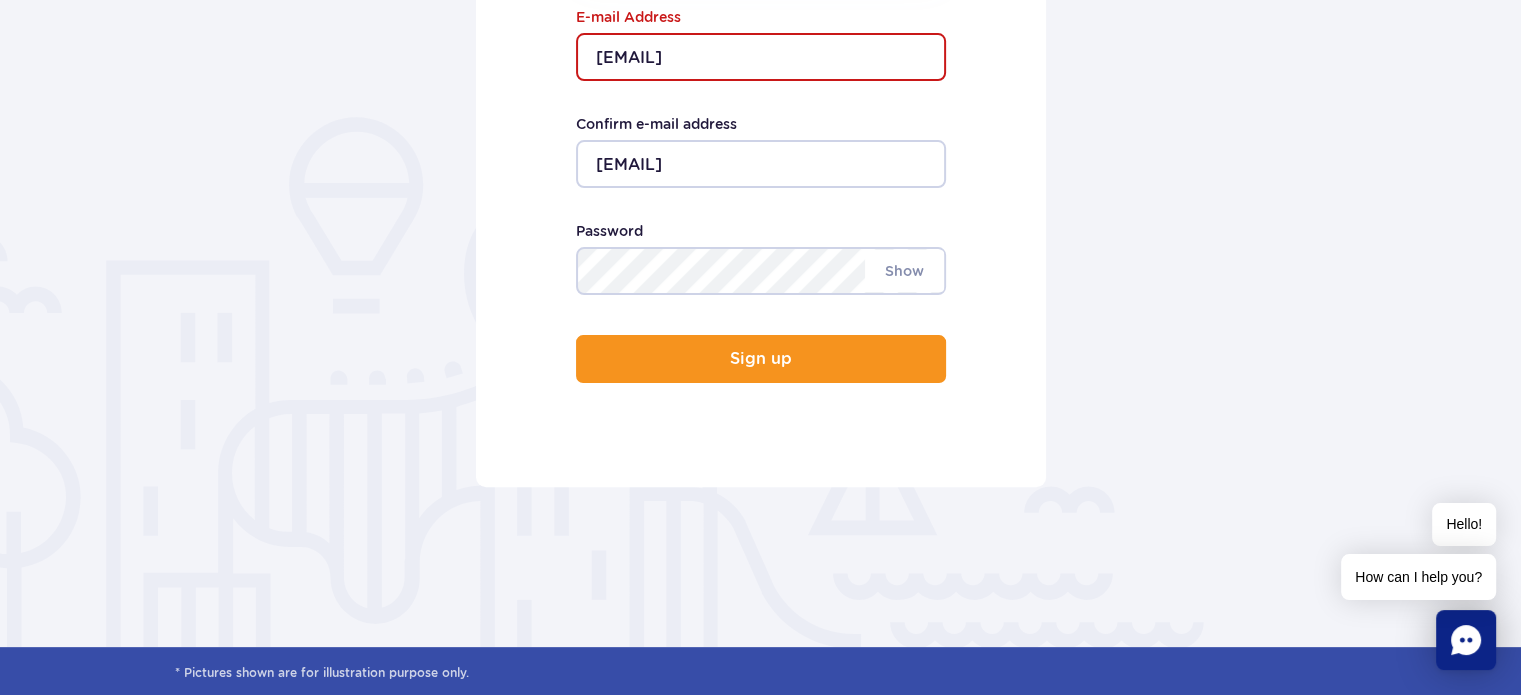 scroll, scrollTop: 0, scrollLeft: 0, axis: both 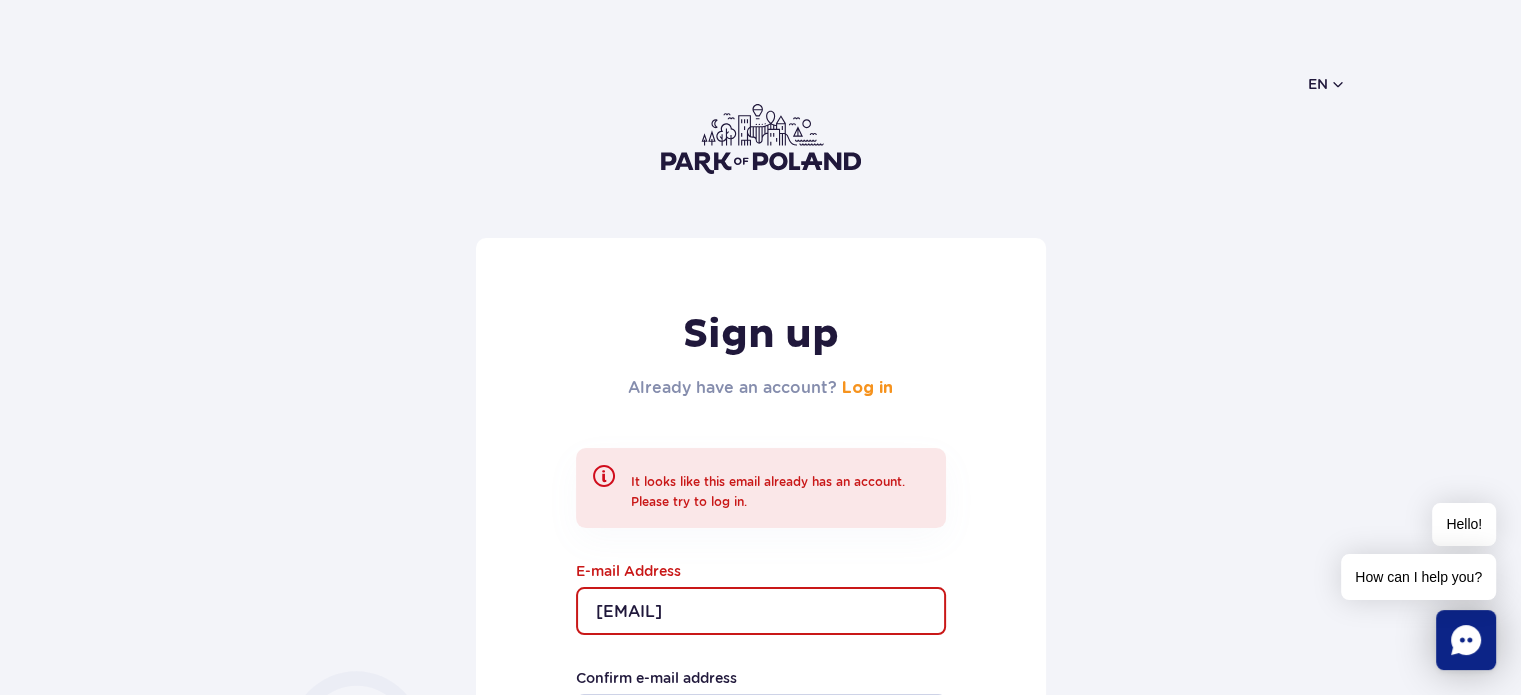click at bounding box center [761, 139] 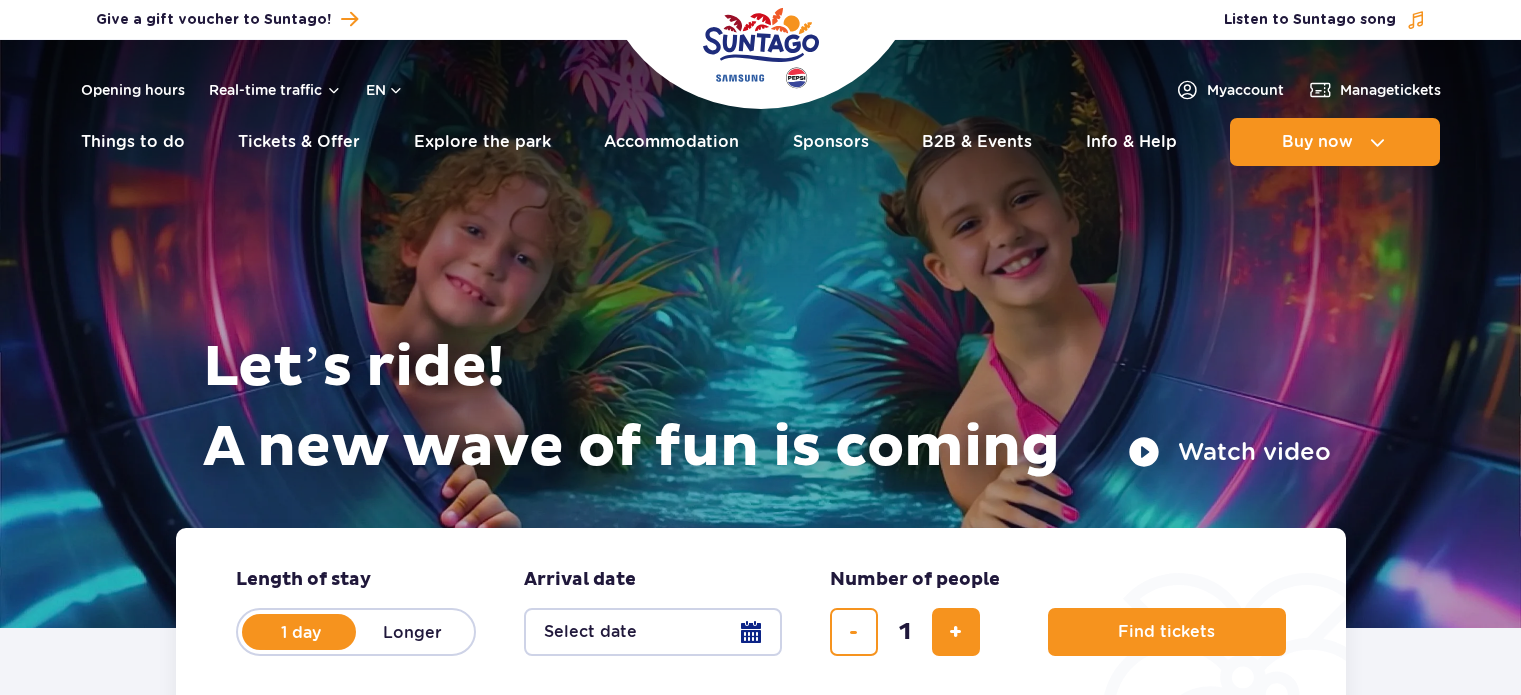 scroll, scrollTop: 0, scrollLeft: 0, axis: both 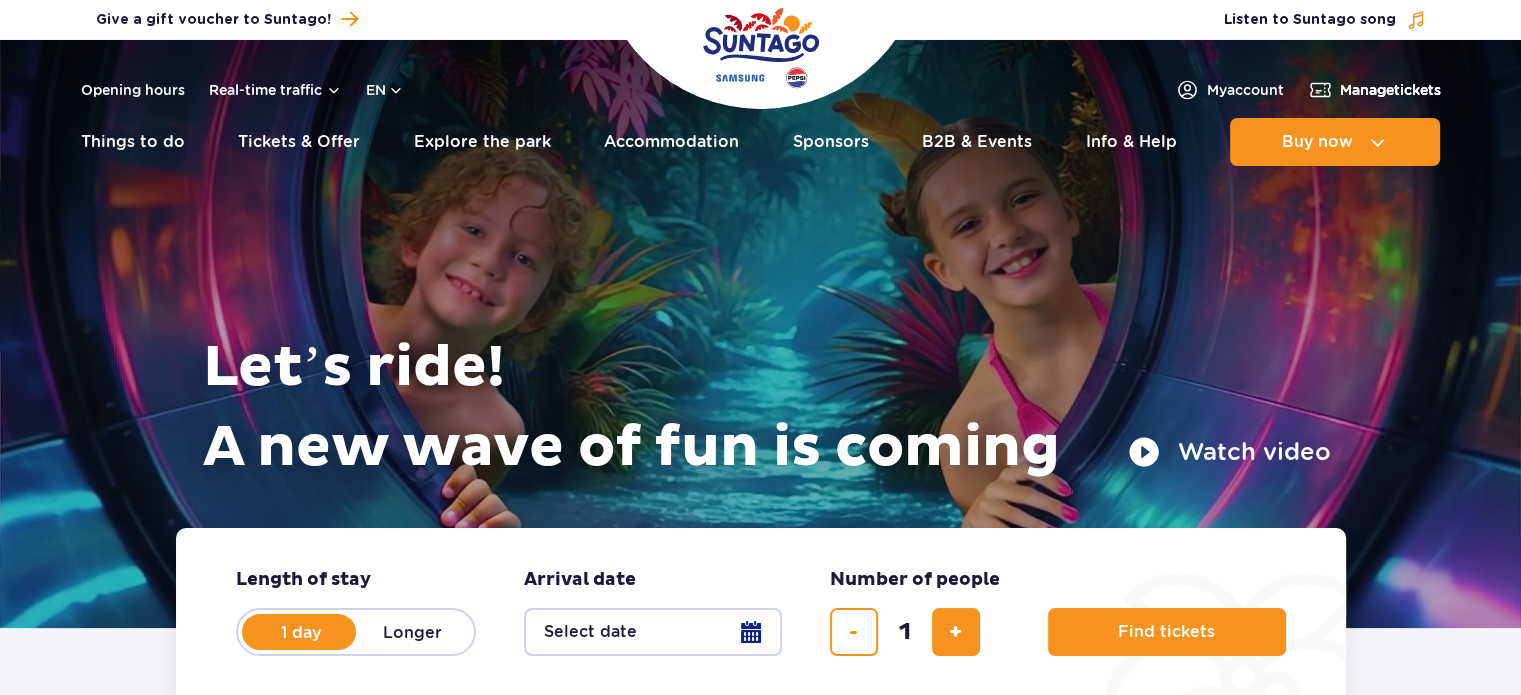 click on "Manage  tickets" at bounding box center [1390, 90] 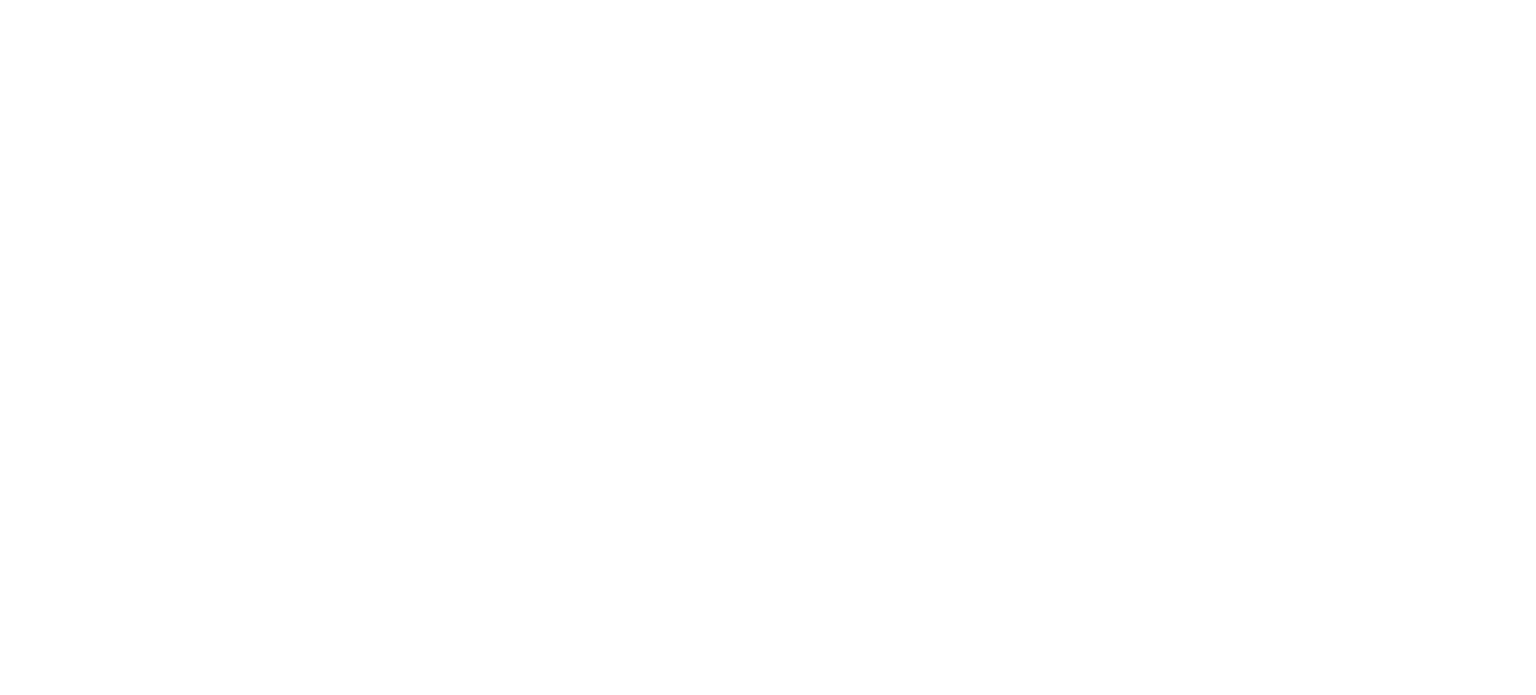 scroll, scrollTop: 0, scrollLeft: 0, axis: both 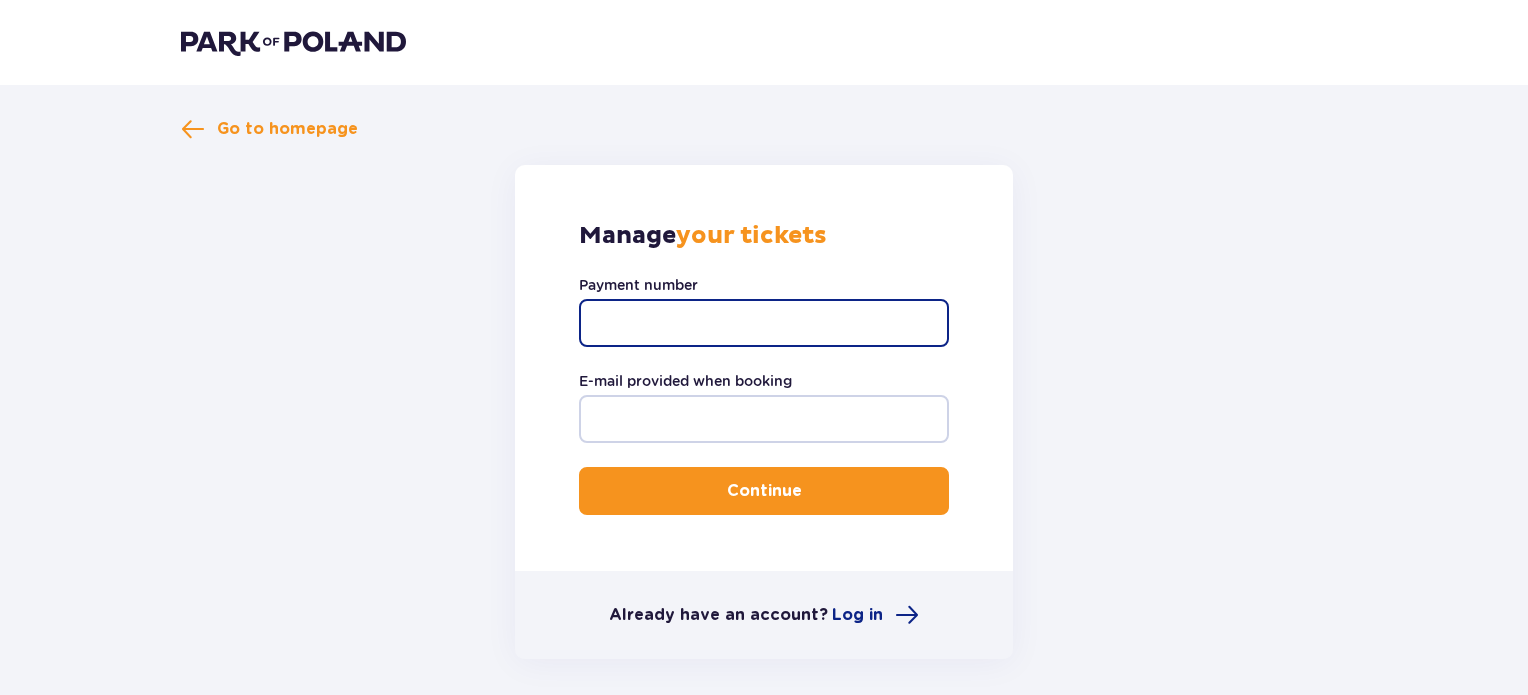click on "Payment number" at bounding box center (764, 323) 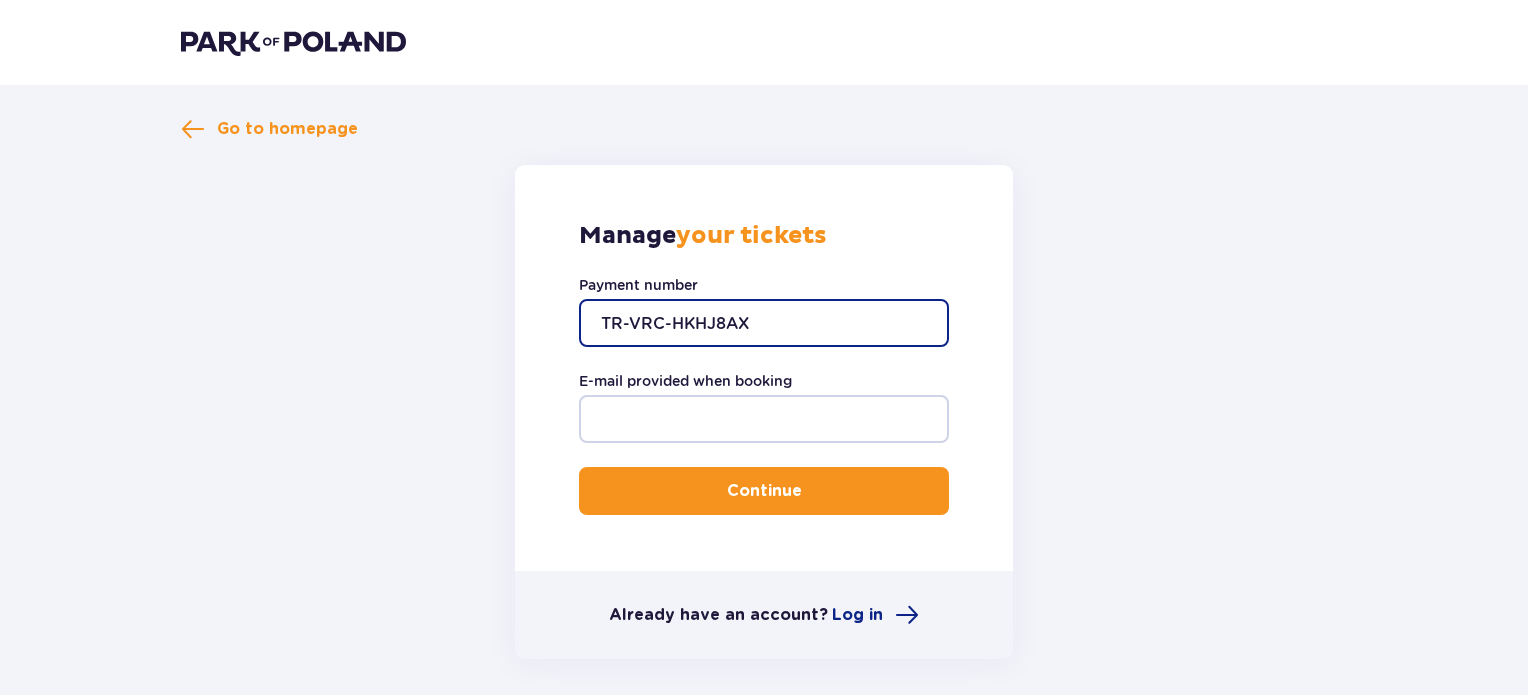 type on "TR-VRC-HKHJ8AX" 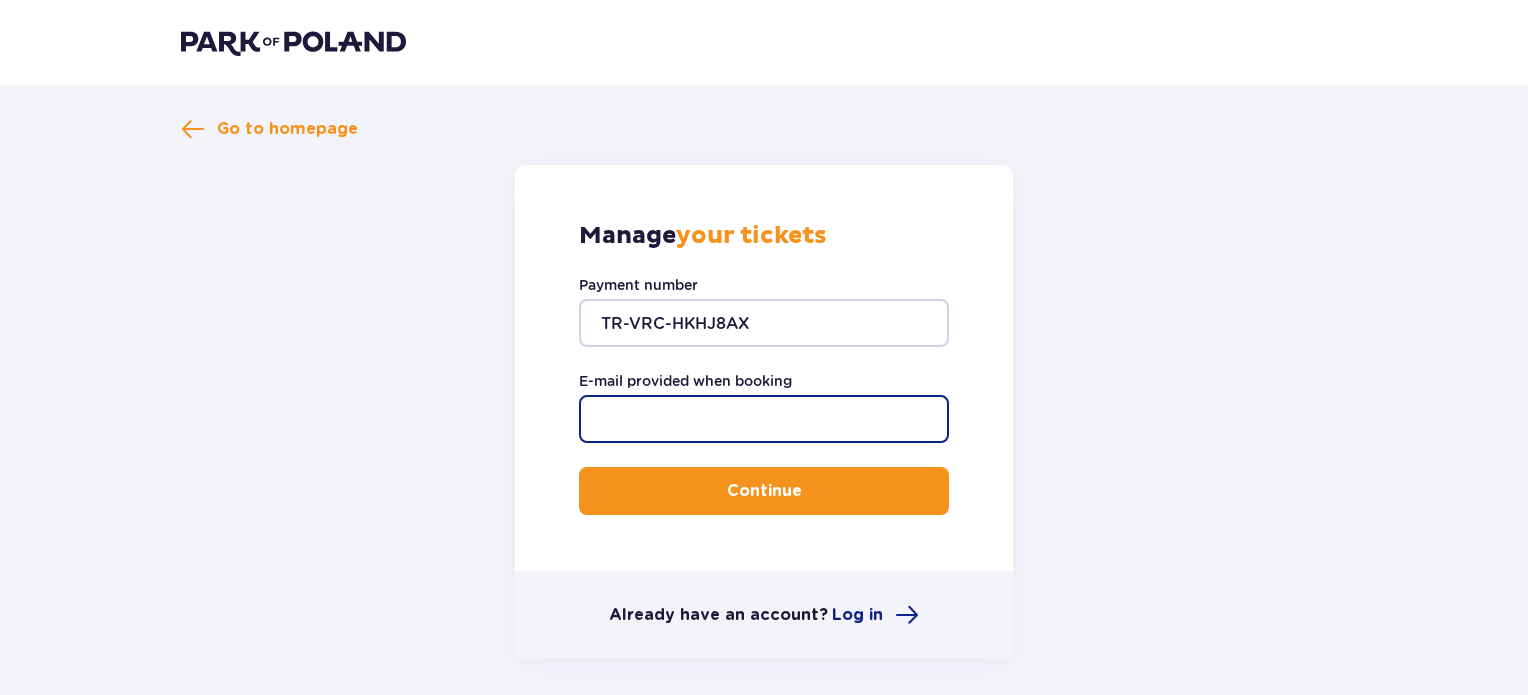 click on "E-mail provided when booking" at bounding box center [764, 419] 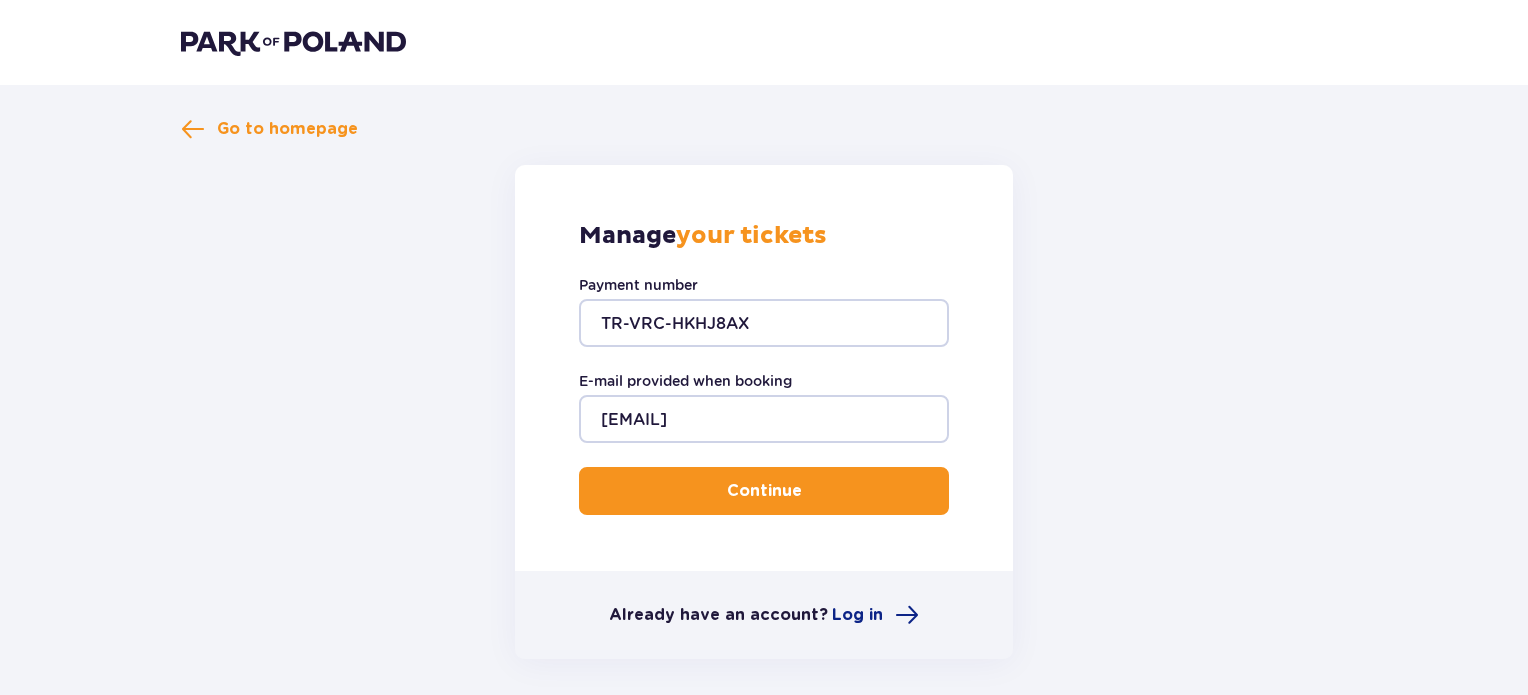 click on "Continue" at bounding box center (764, 491) 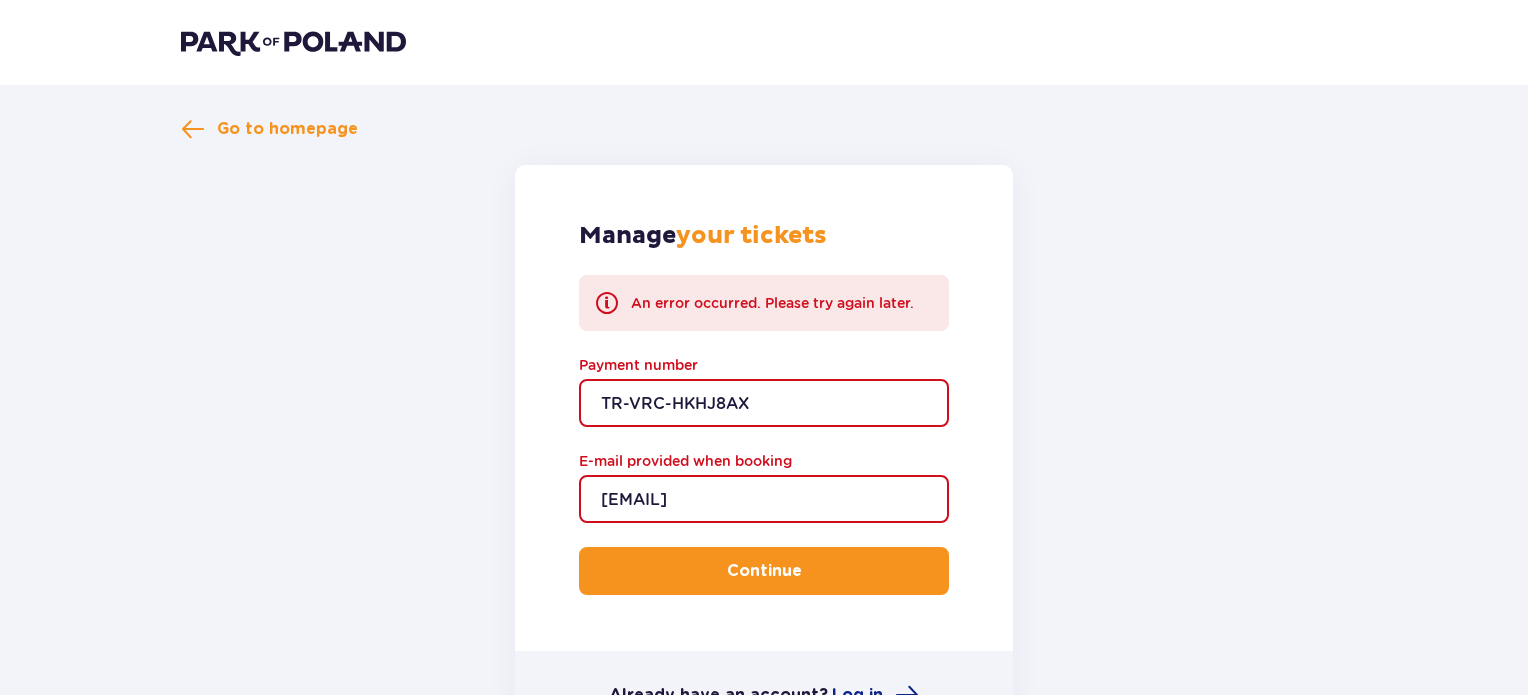 click on "TR-VRC-HKHJ8AX" at bounding box center (764, 403) 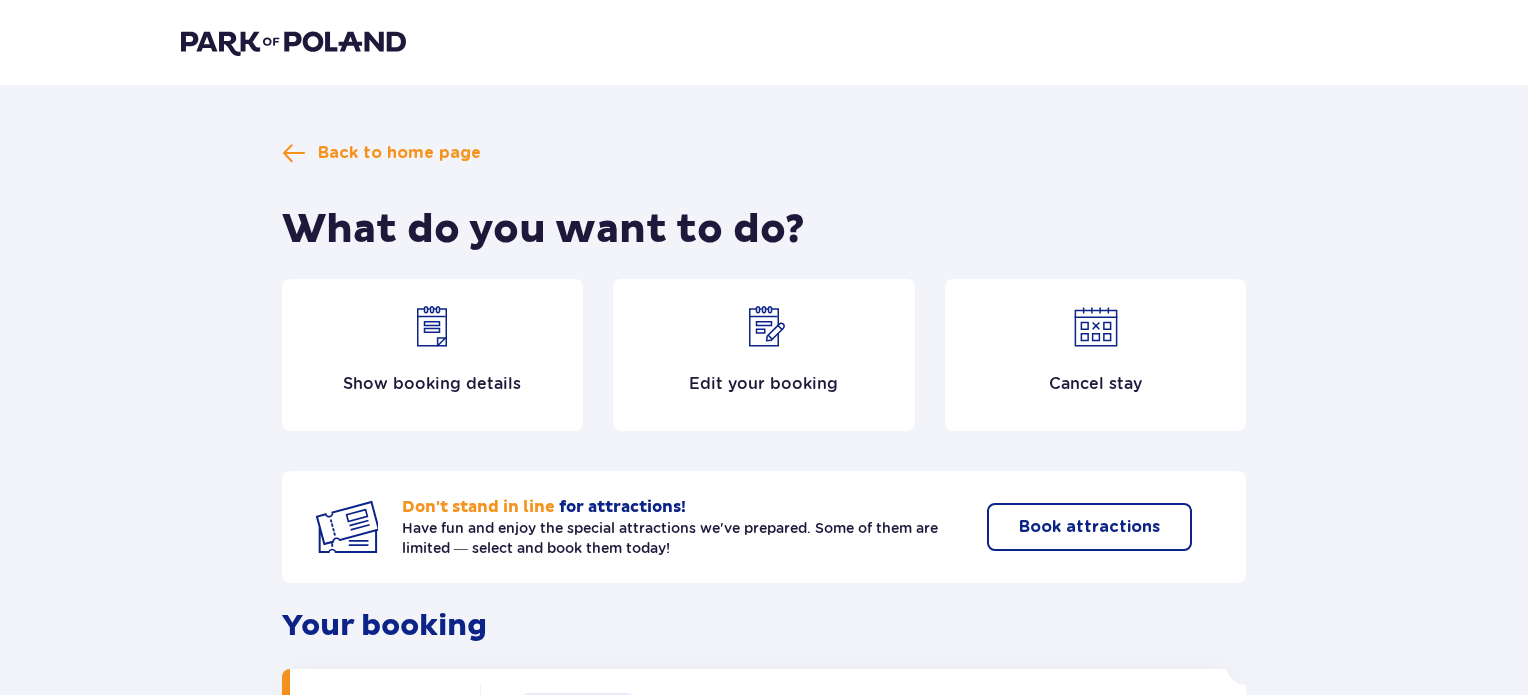 scroll, scrollTop: 0, scrollLeft: 0, axis: both 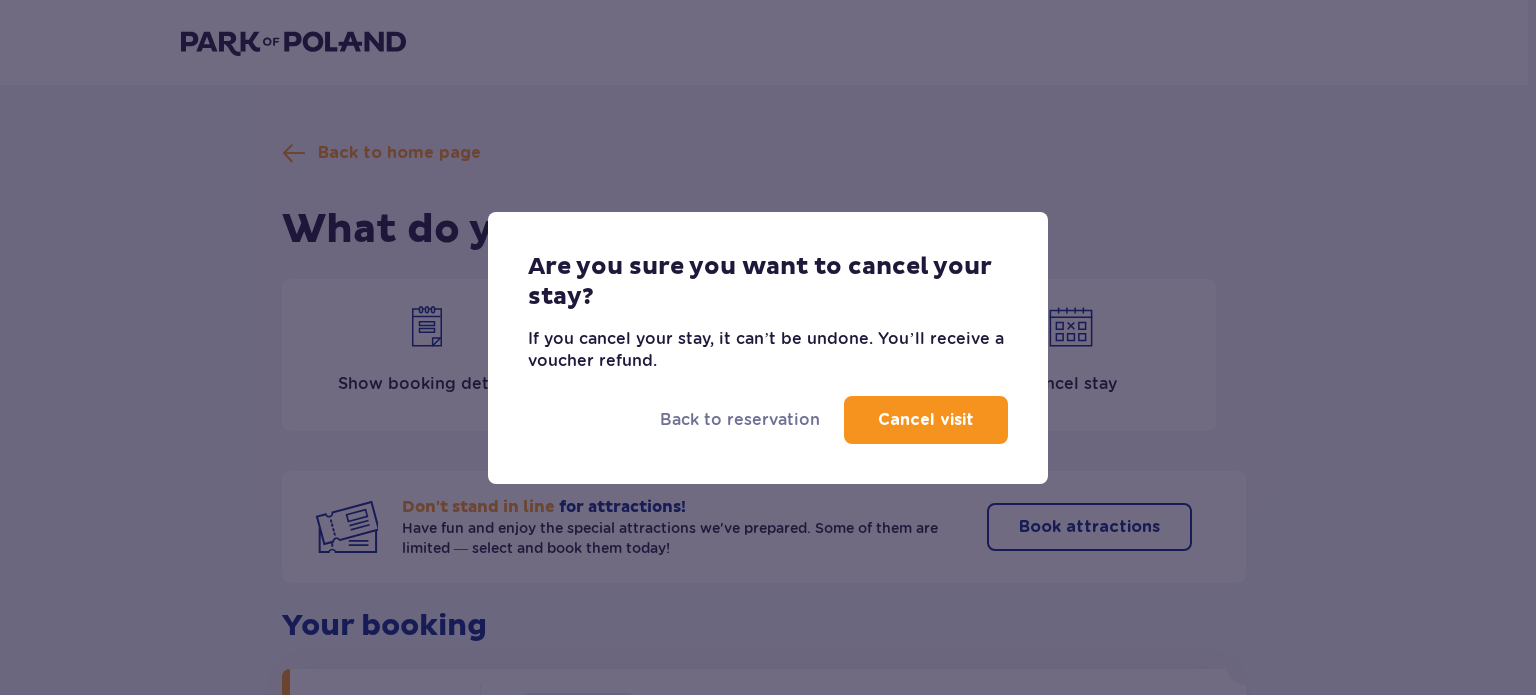 click on "Cancel visit" at bounding box center [926, 420] 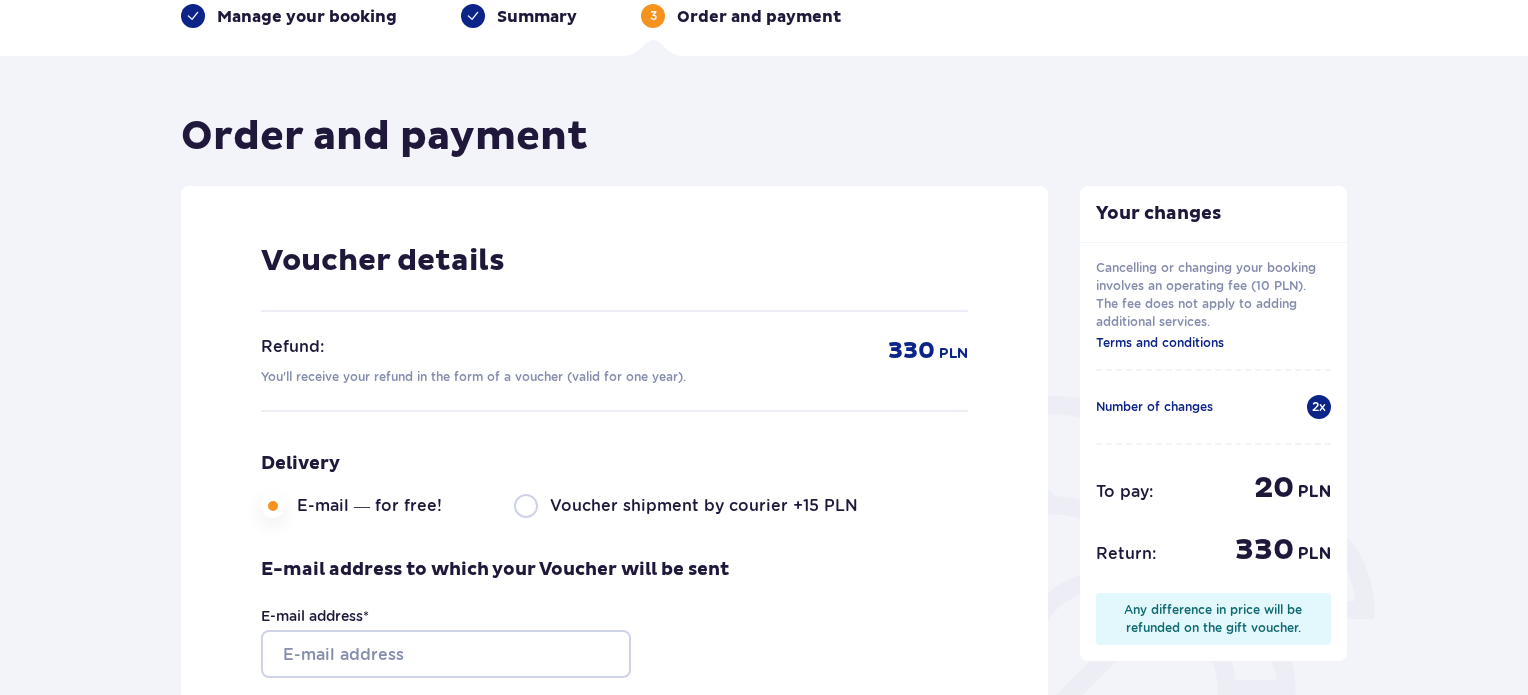 scroll, scrollTop: 231, scrollLeft: 0, axis: vertical 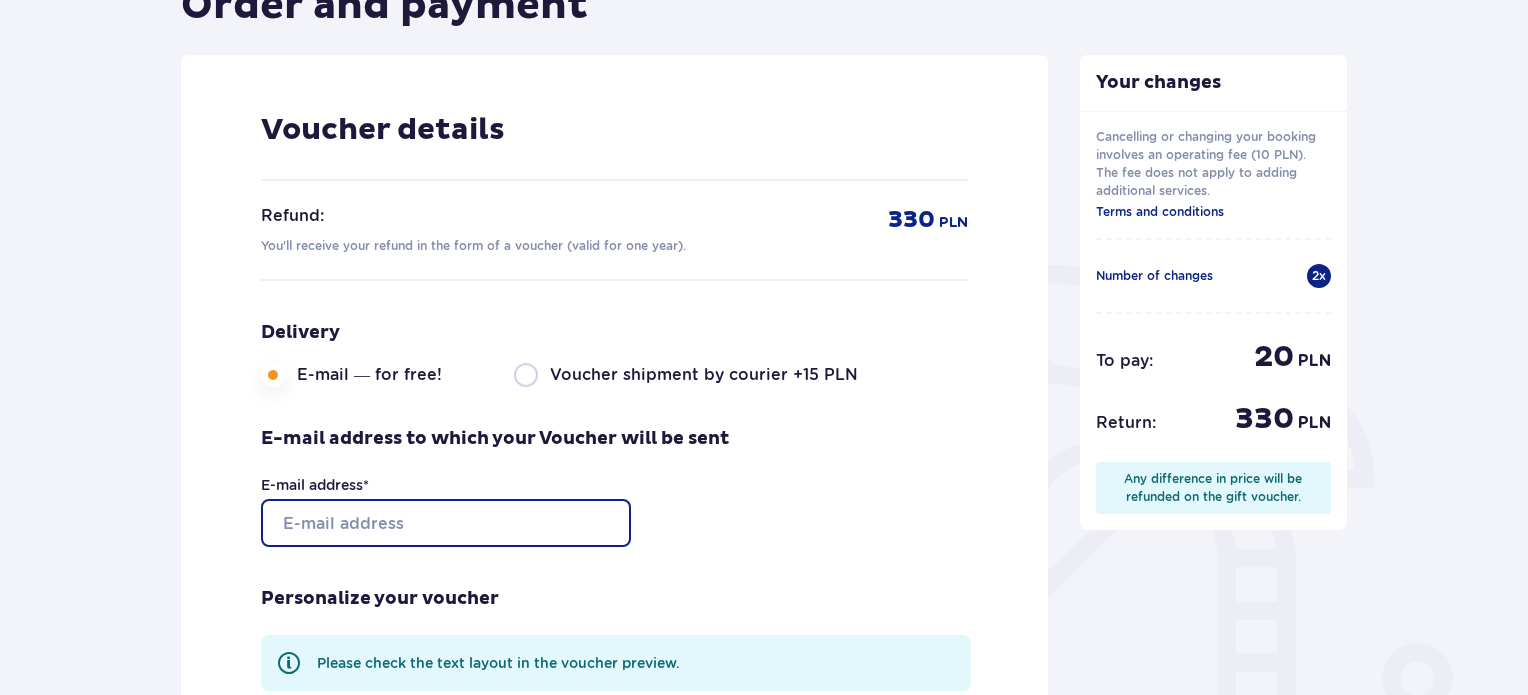click on "E-mail address *" at bounding box center (446, 523) 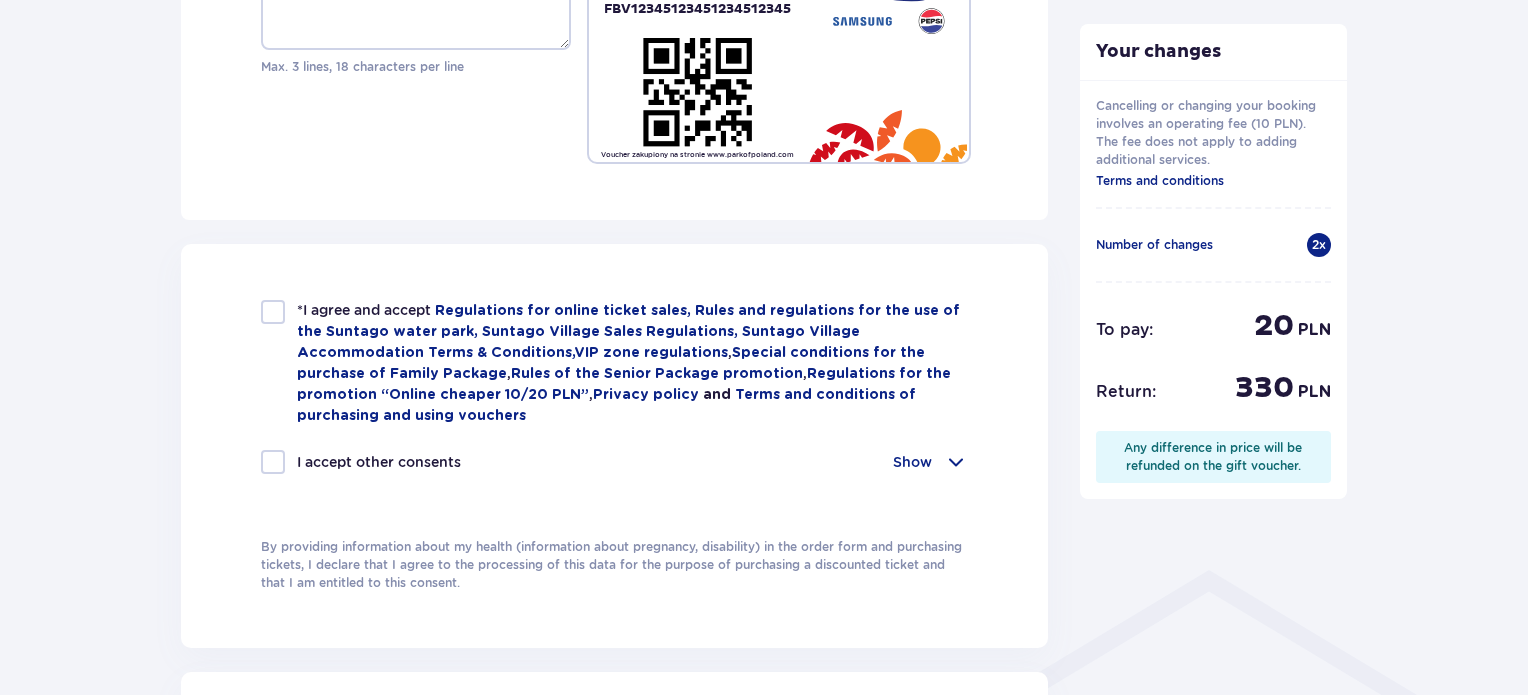 scroll, scrollTop: 1056, scrollLeft: 0, axis: vertical 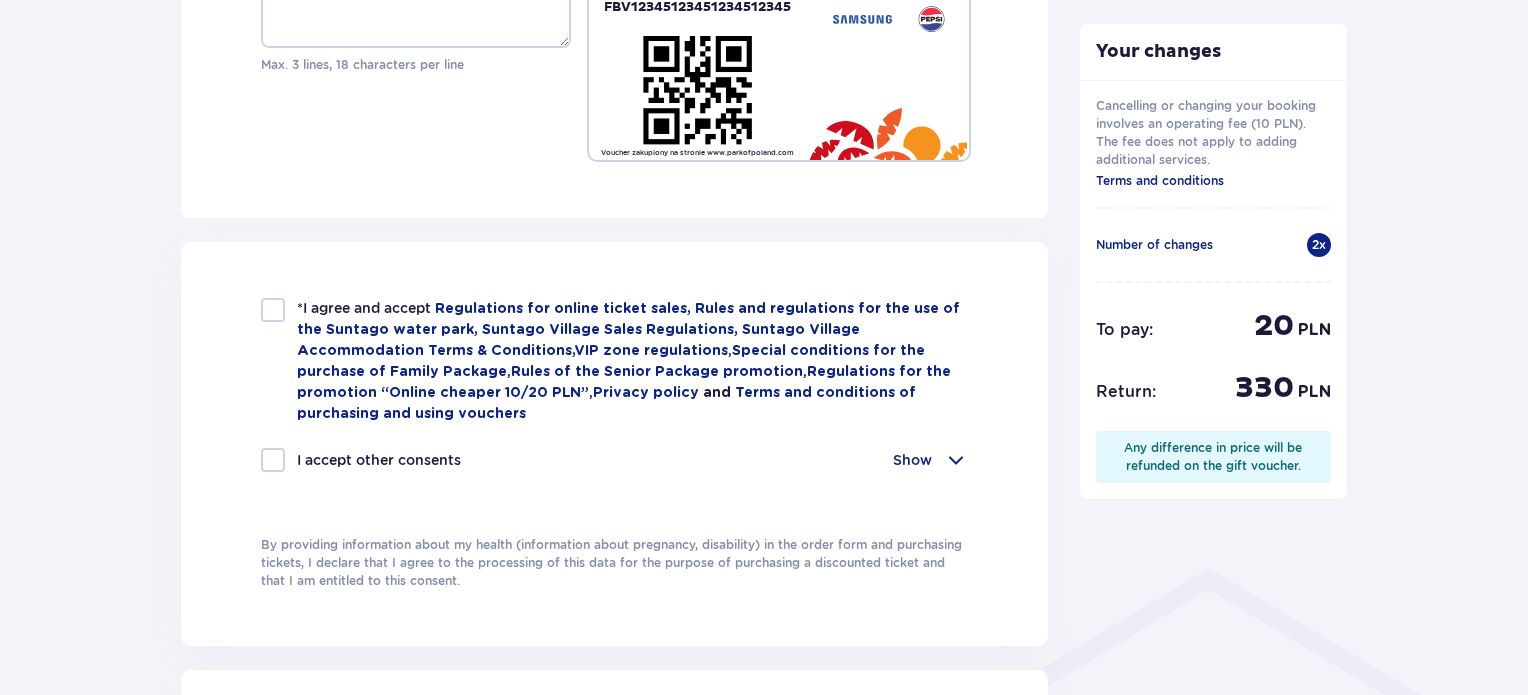 click at bounding box center (273, 310) 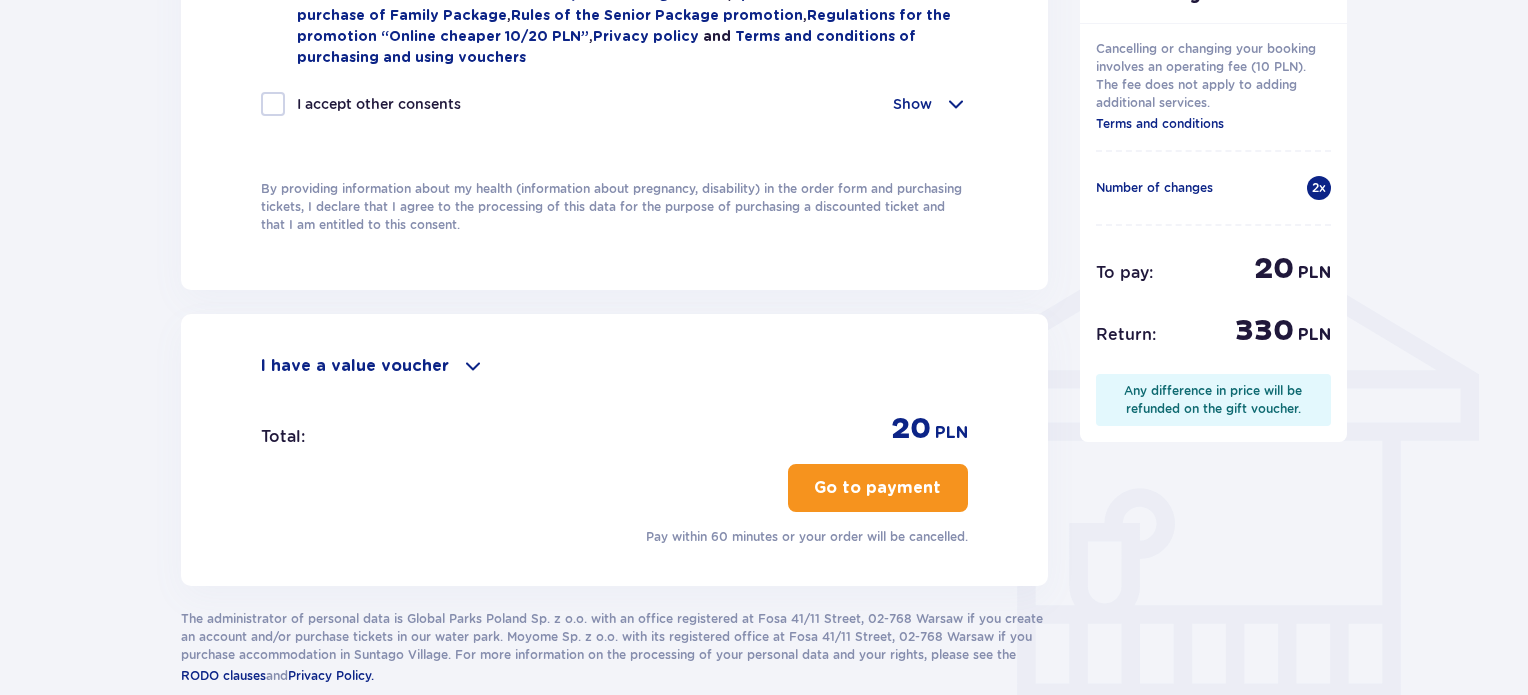 scroll, scrollTop: 1418, scrollLeft: 0, axis: vertical 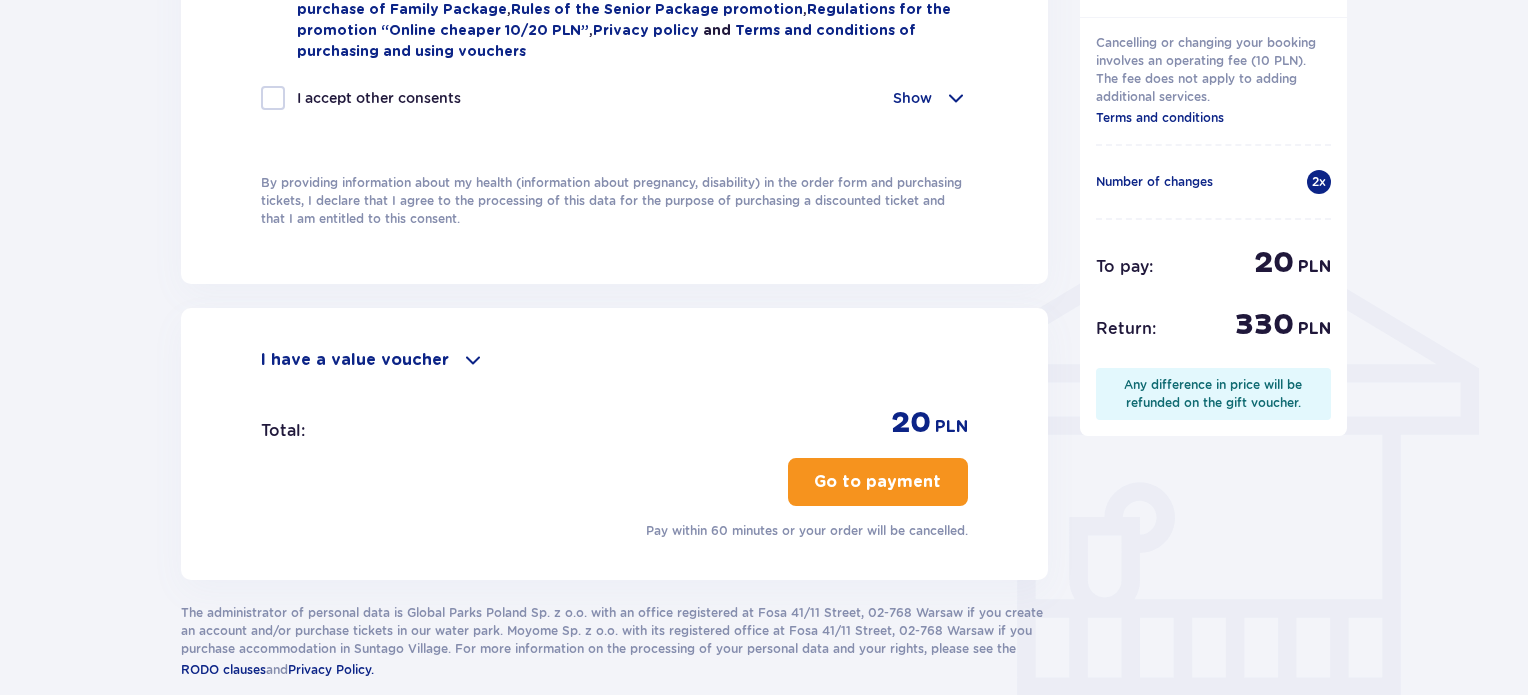 click on "Go to payment" at bounding box center (877, 482) 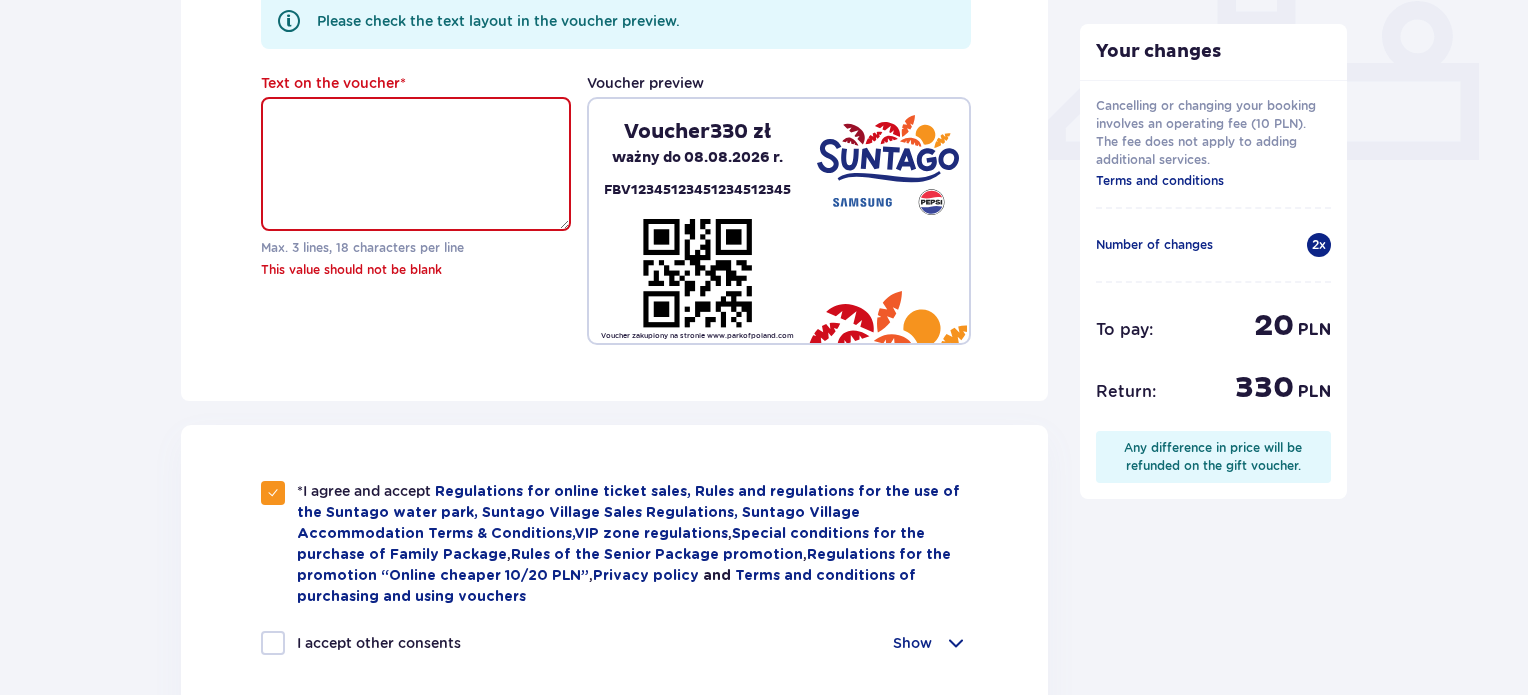 scroll, scrollTop: 869, scrollLeft: 0, axis: vertical 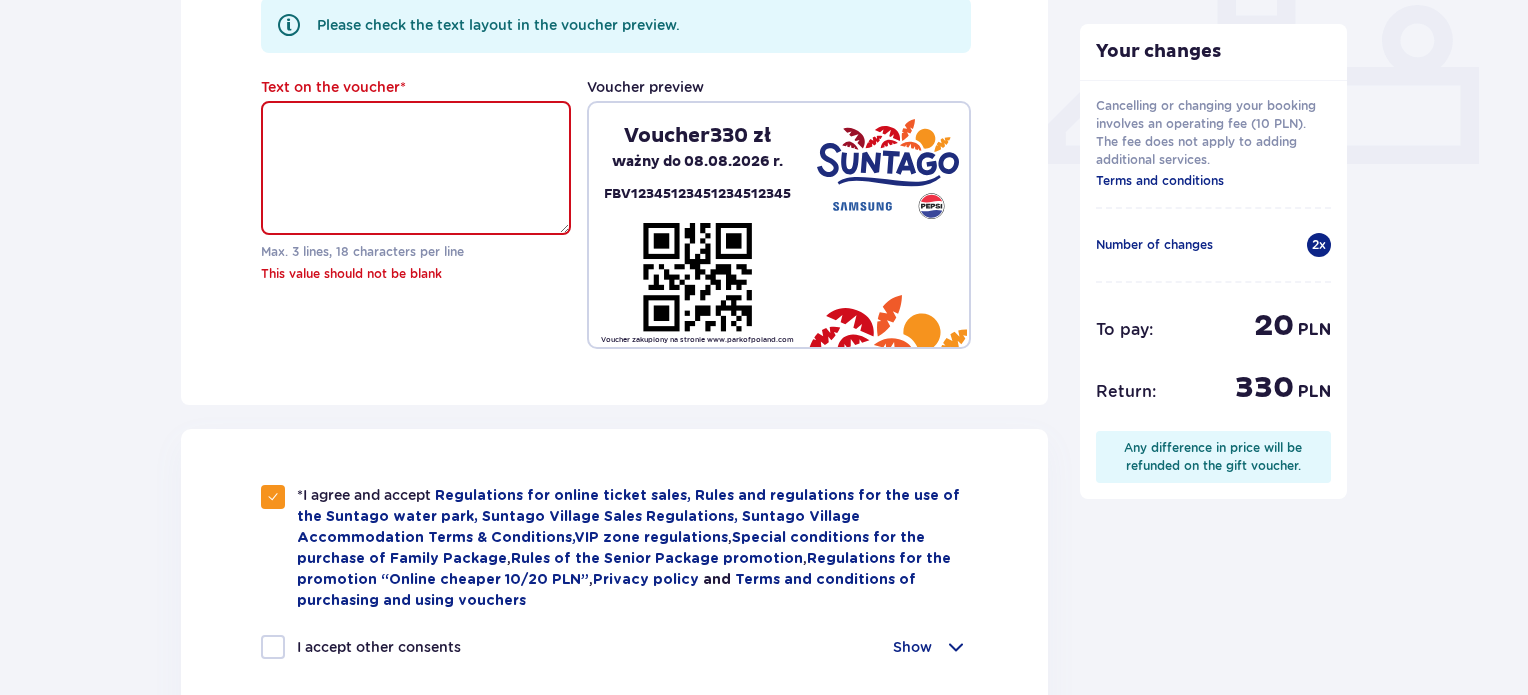 click on "Text on the voucher *" at bounding box center [416, 168] 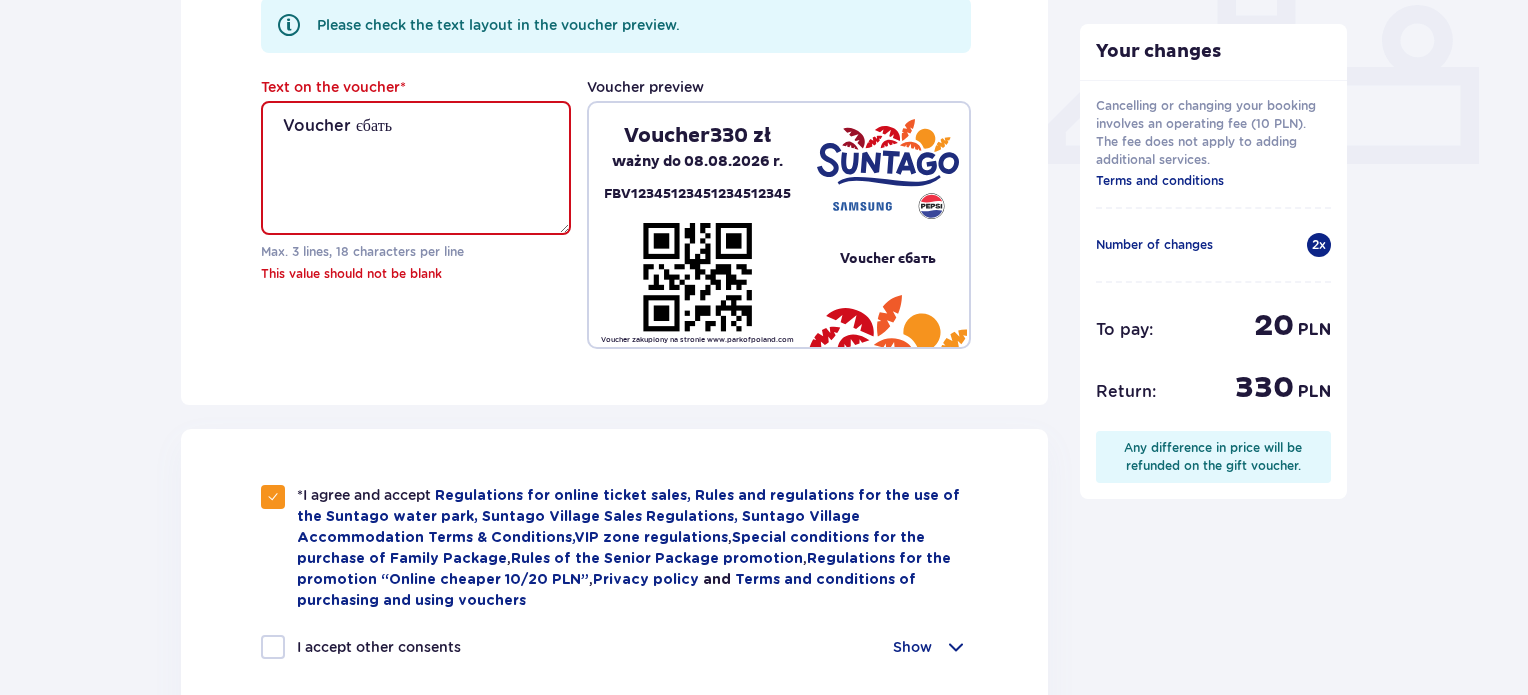 type on "Voucher єбать" 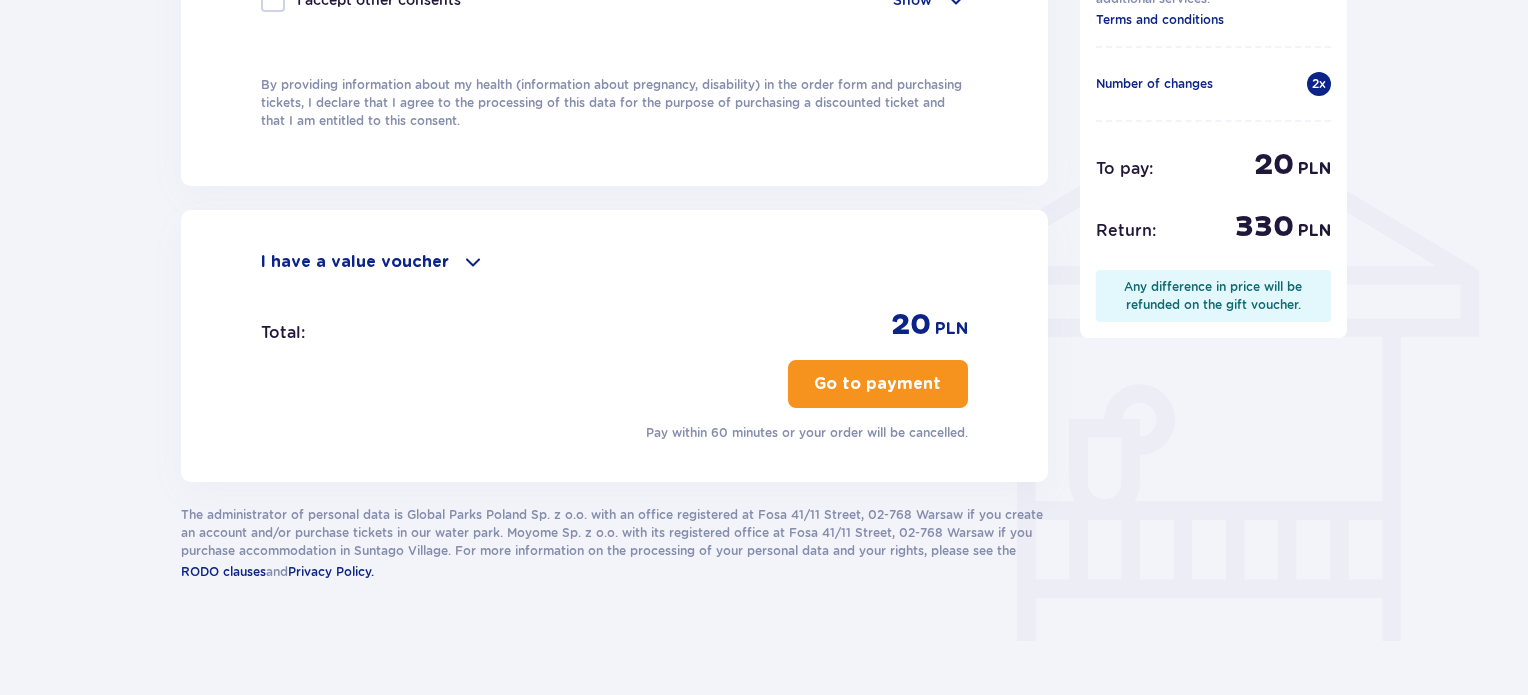 click on "Go to payment" at bounding box center [877, 384] 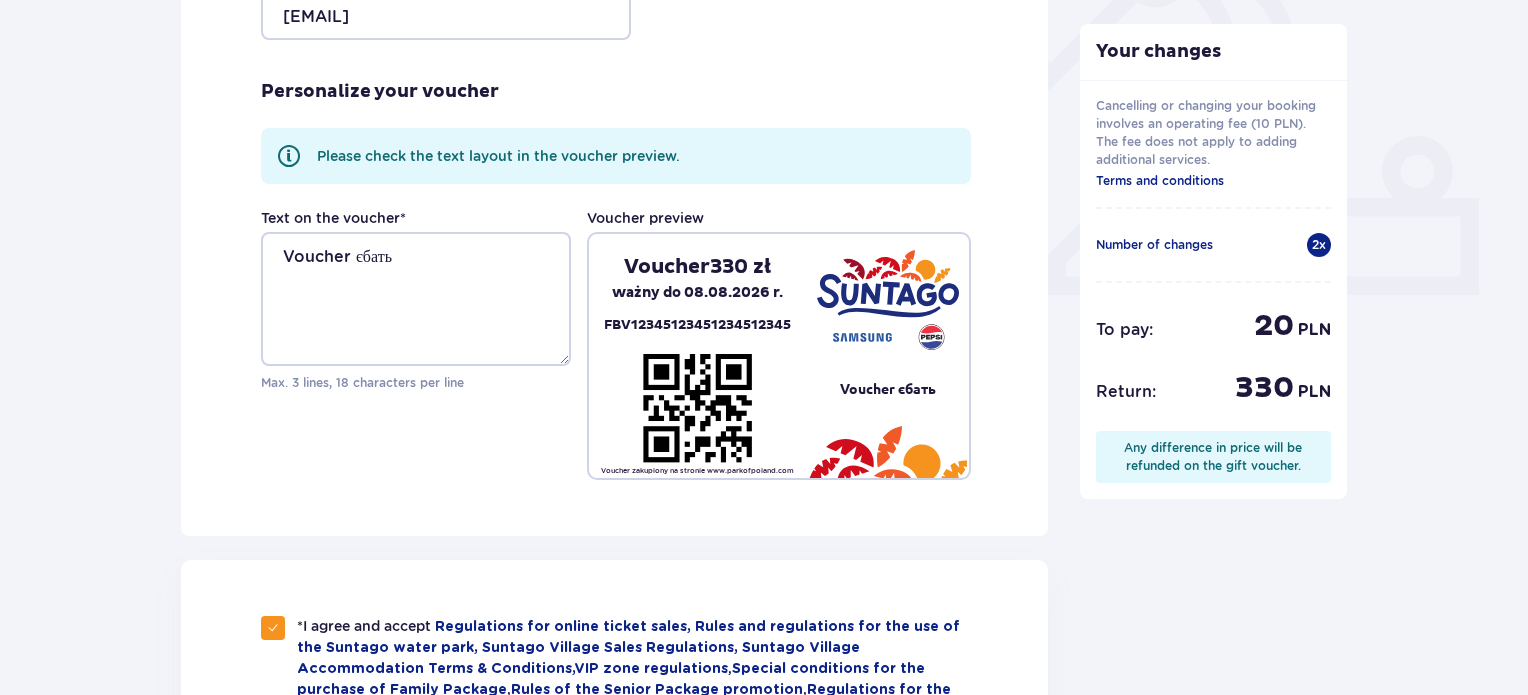 scroll, scrollTop: 738, scrollLeft: 0, axis: vertical 